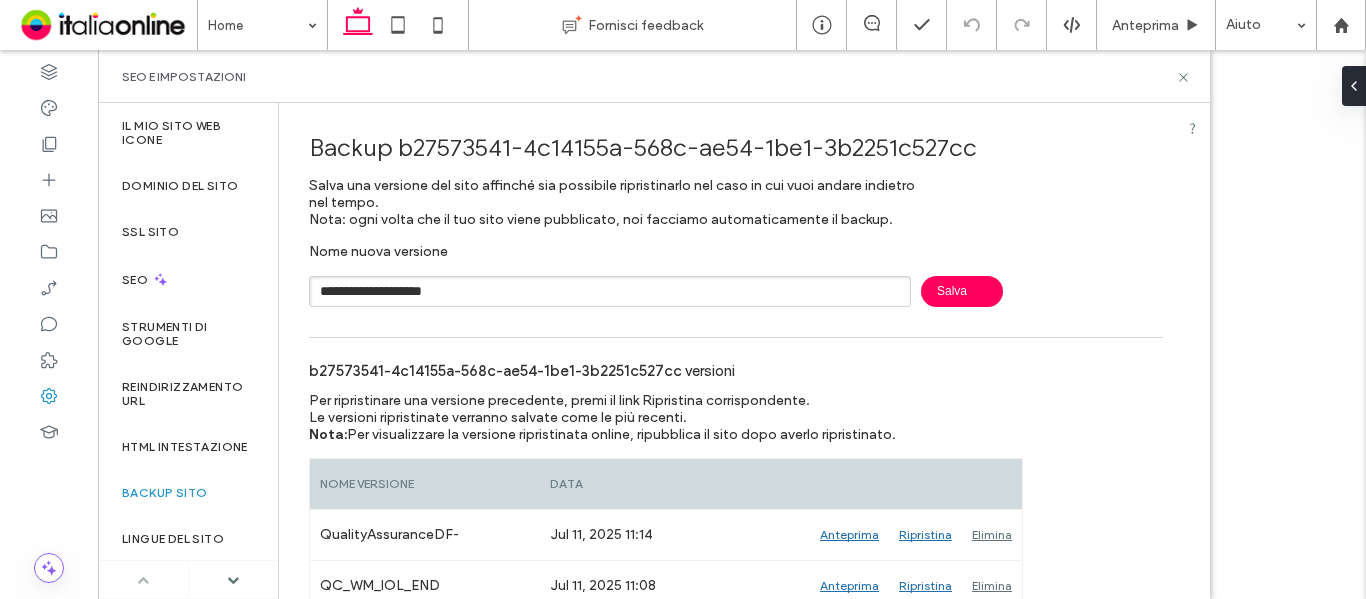 click on "Salva" at bounding box center [962, 291] 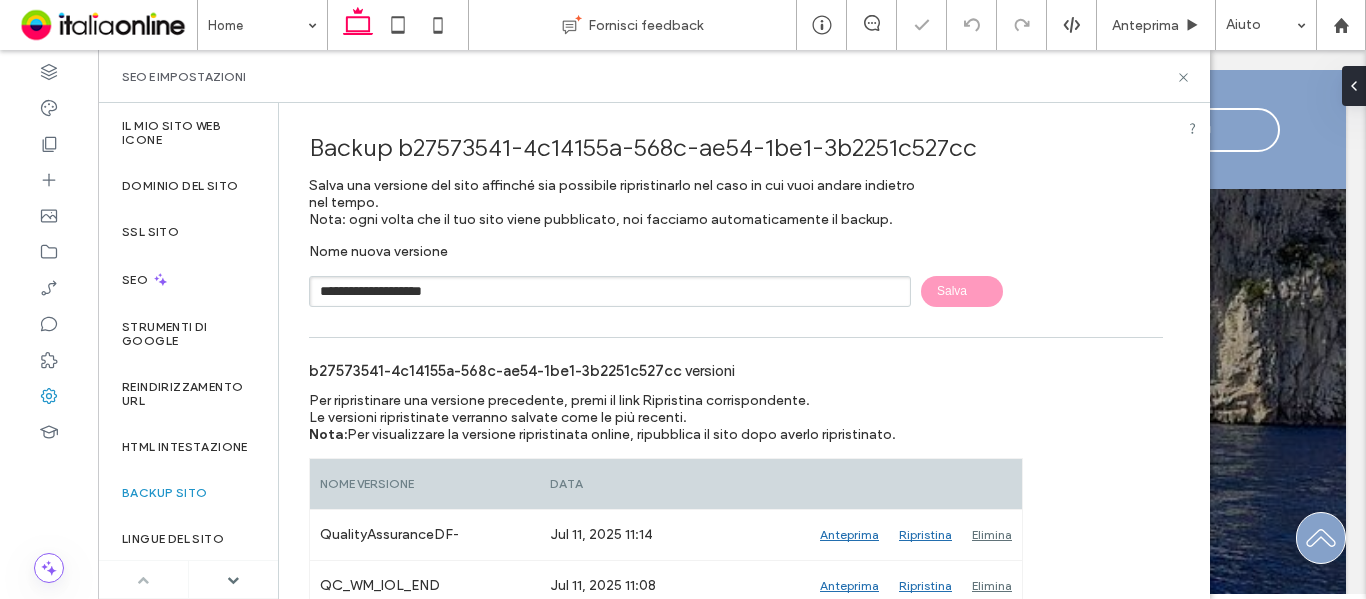 type 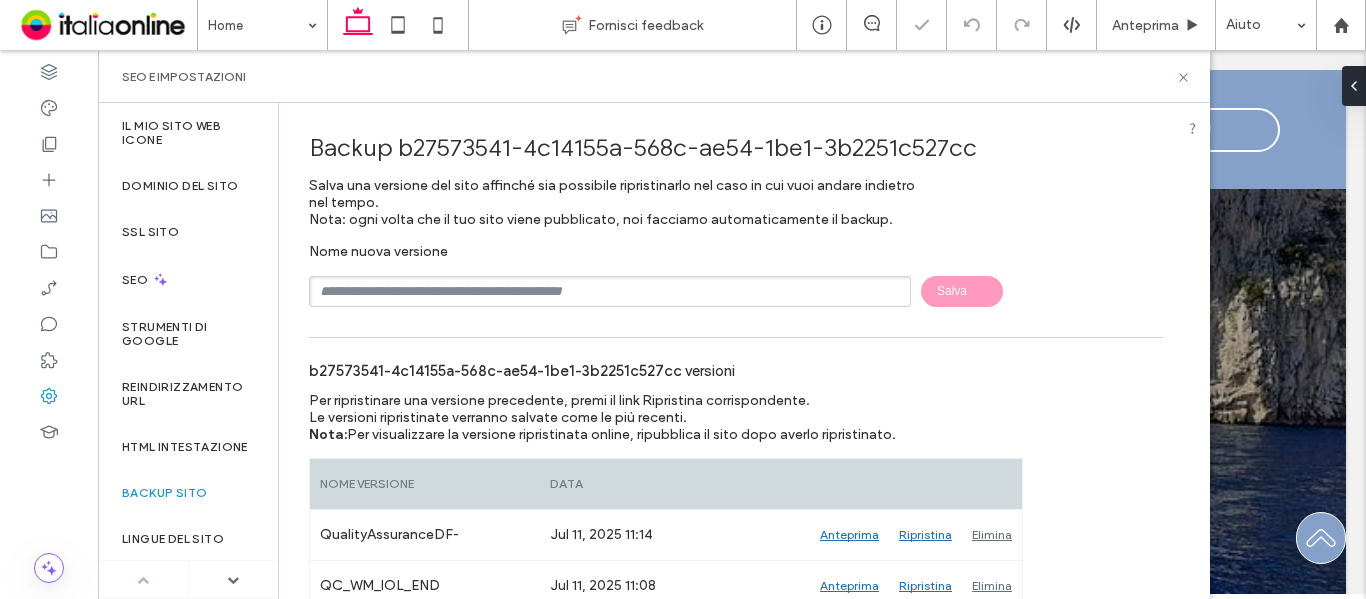 scroll, scrollTop: 0, scrollLeft: 0, axis: both 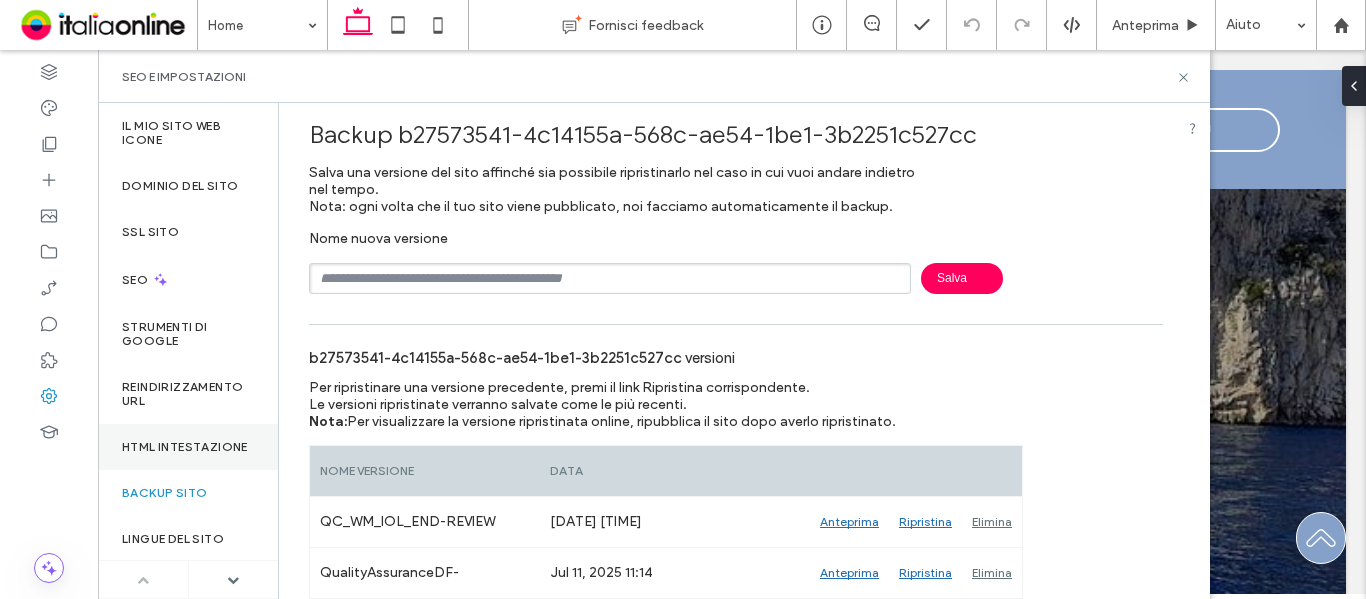 click on "HTML intestazione" at bounding box center (188, 447) 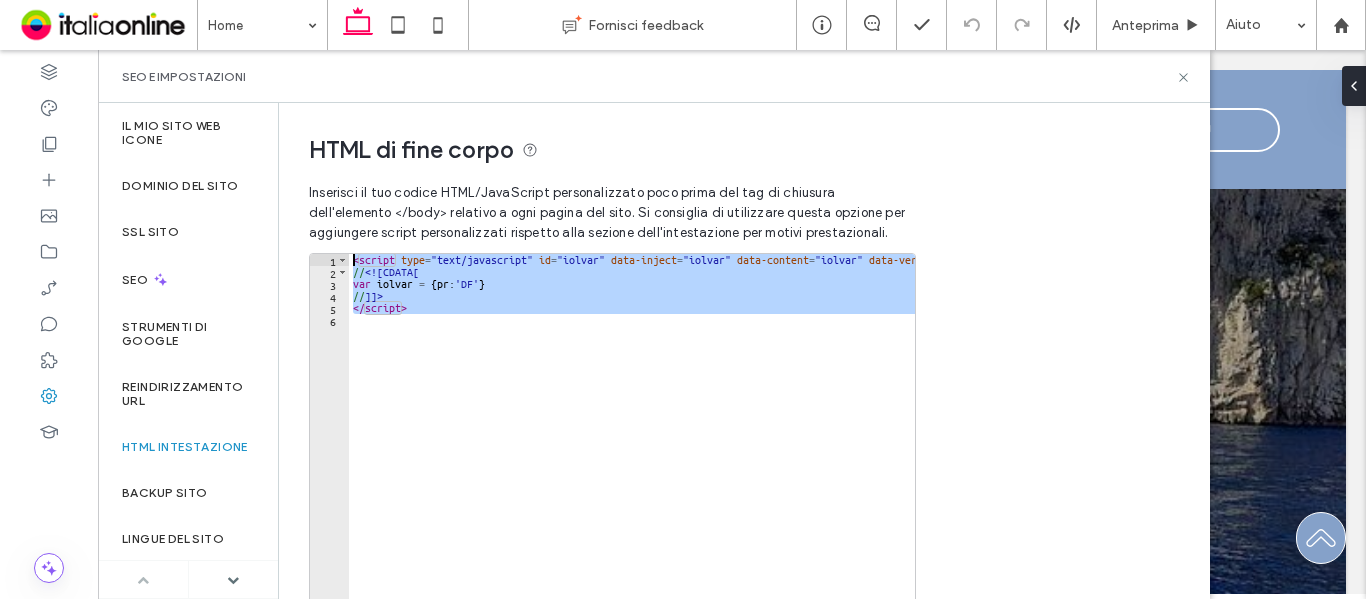 drag, startPoint x: 434, startPoint y: 315, endPoint x: 307, endPoint y: 226, distance: 155.08063 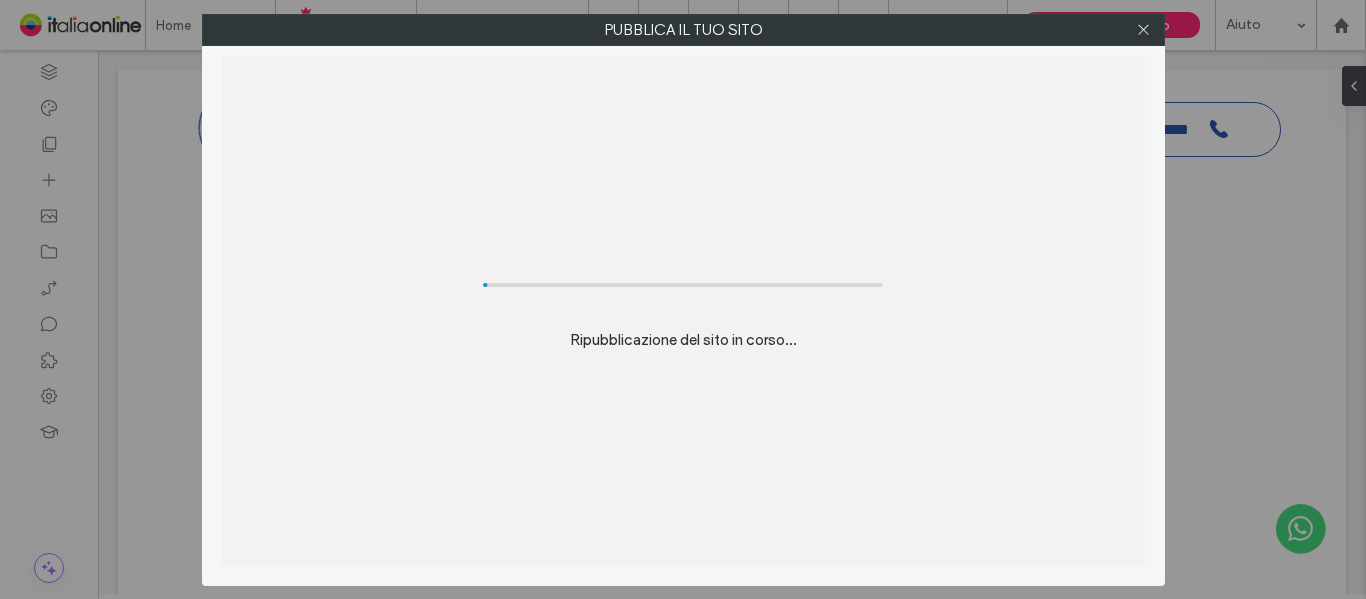 scroll, scrollTop: 3702, scrollLeft: 0, axis: vertical 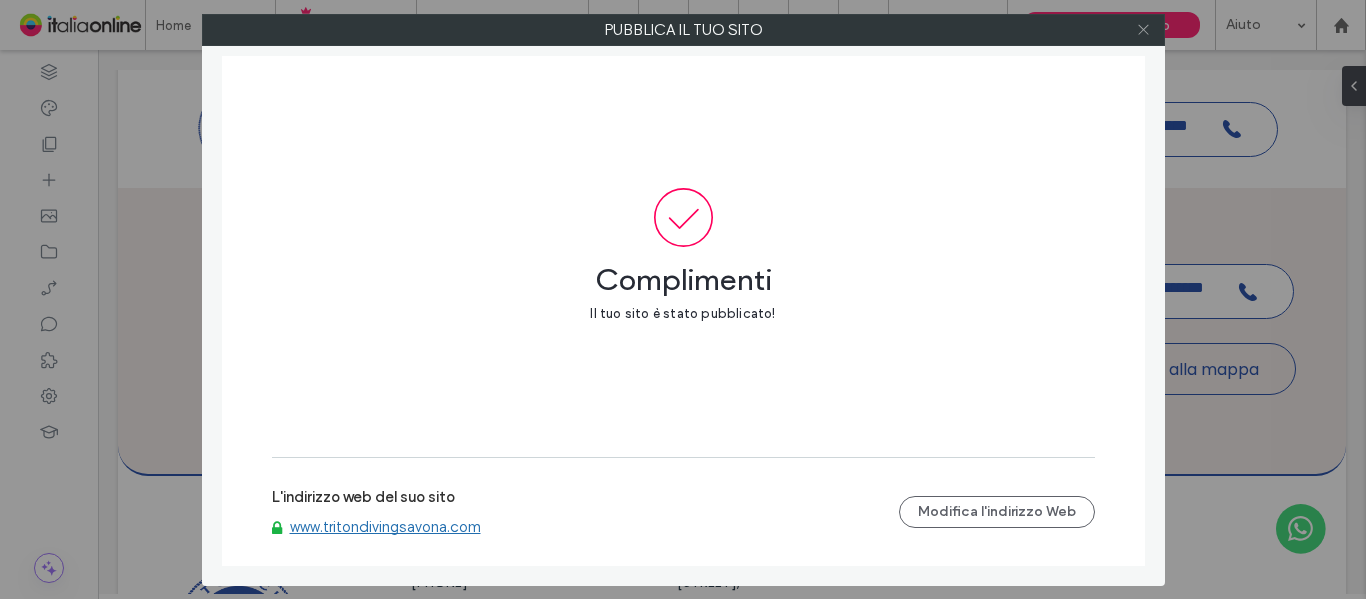 click 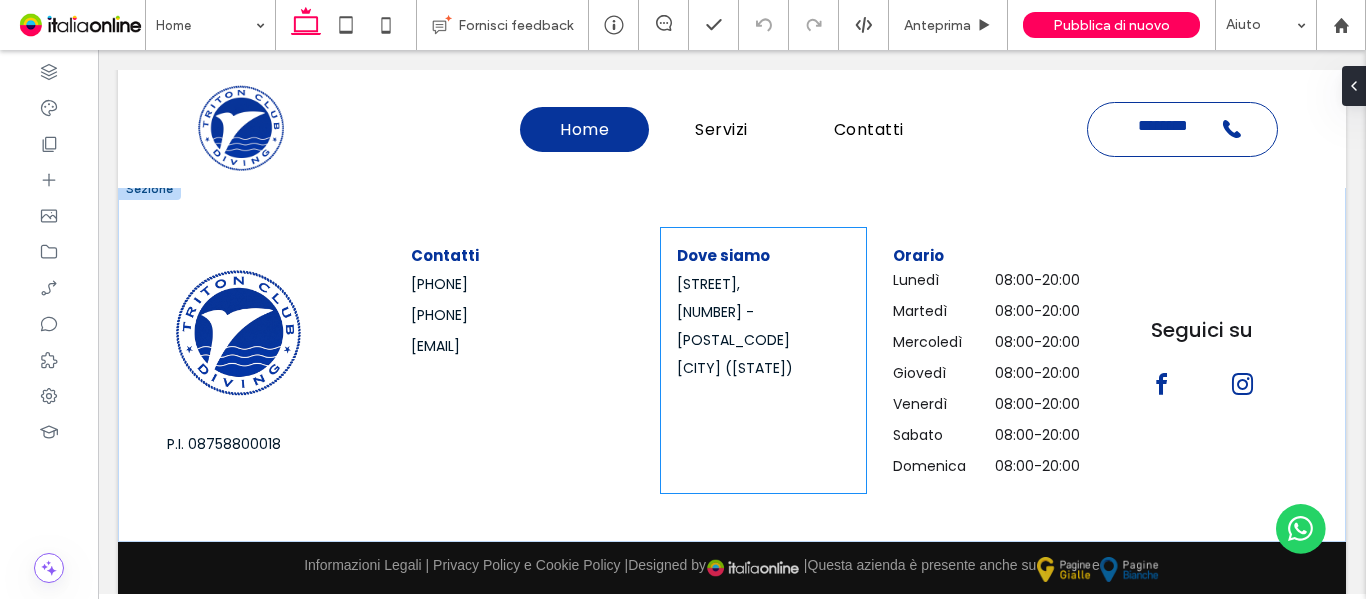 scroll, scrollTop: 4002, scrollLeft: 0, axis: vertical 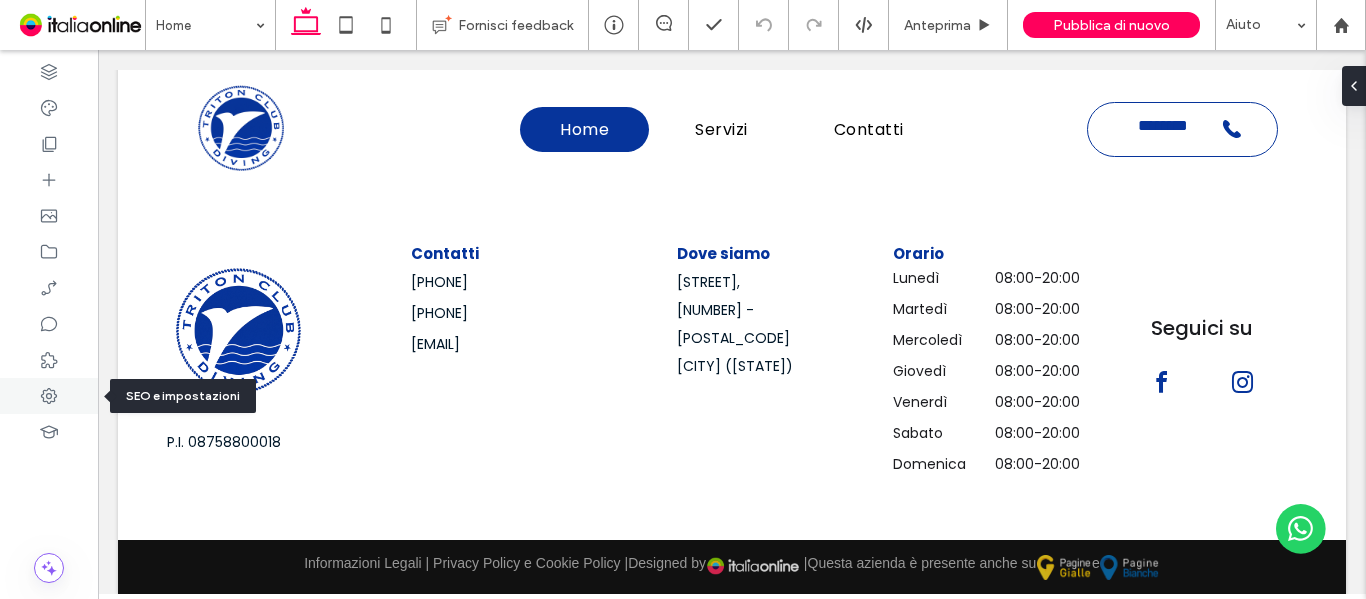 click 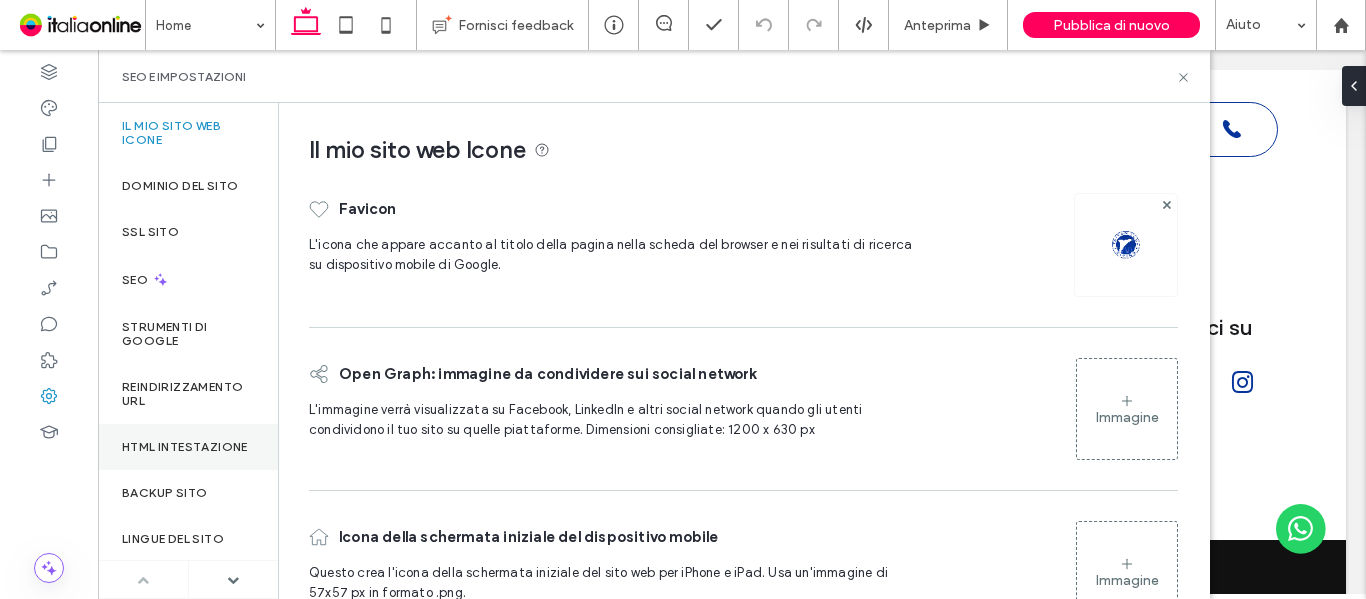 click on "HTML intestazione" at bounding box center (185, 447) 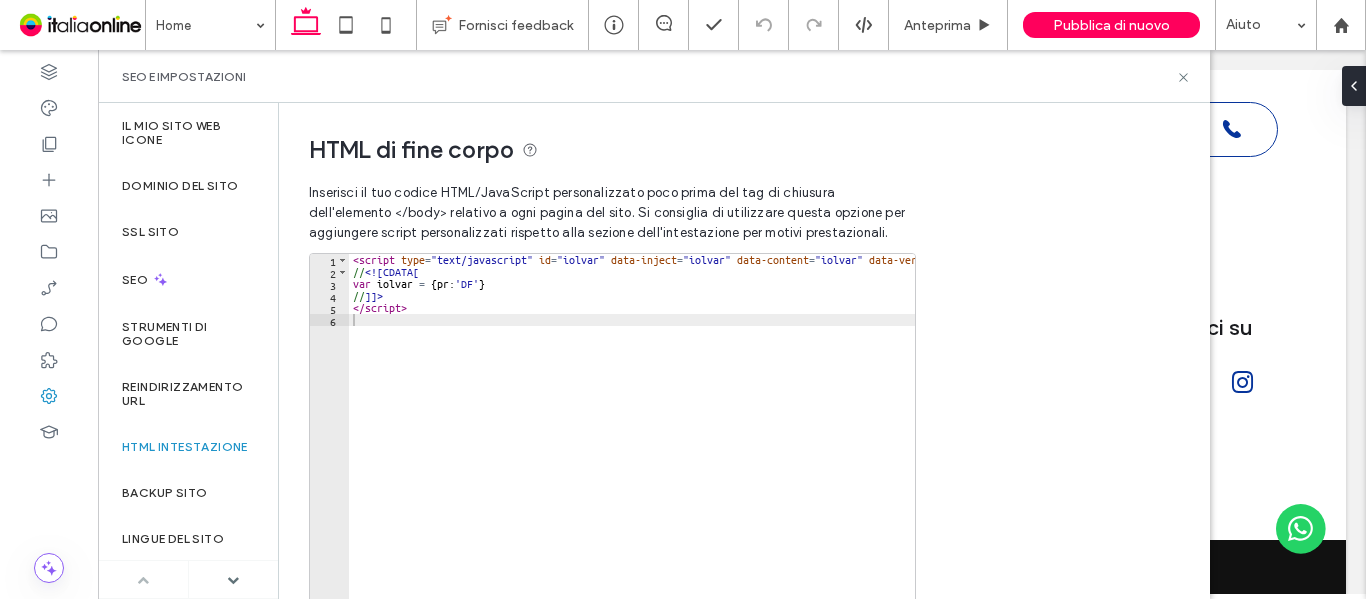 type 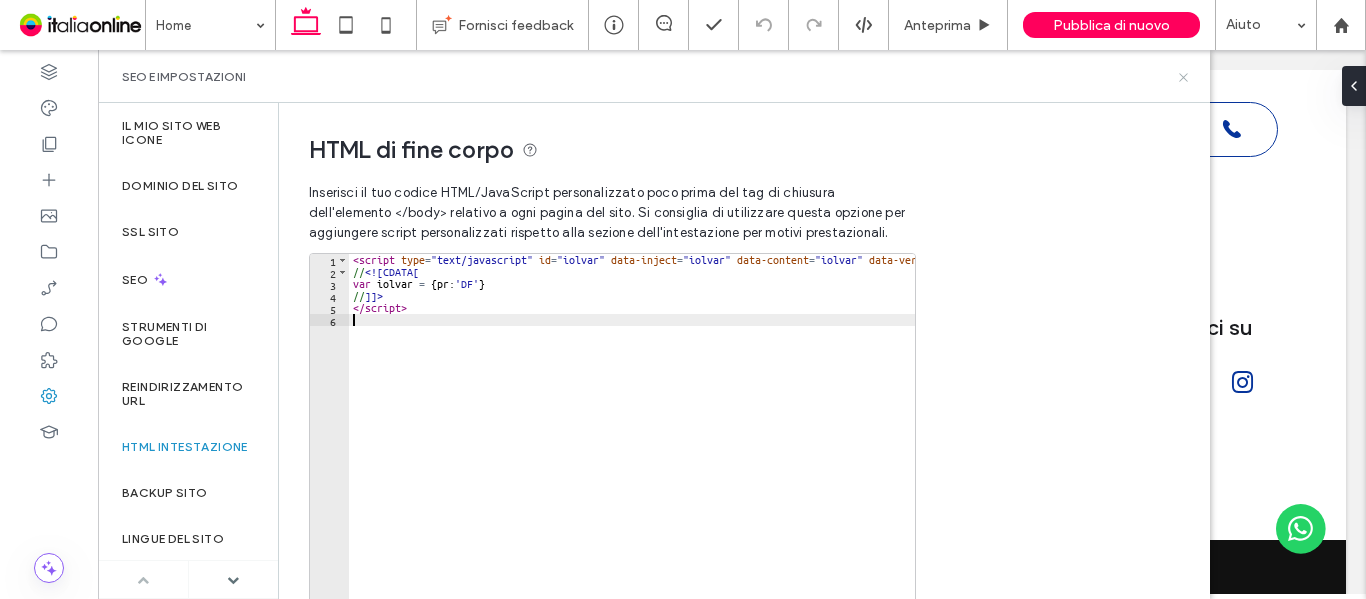 click 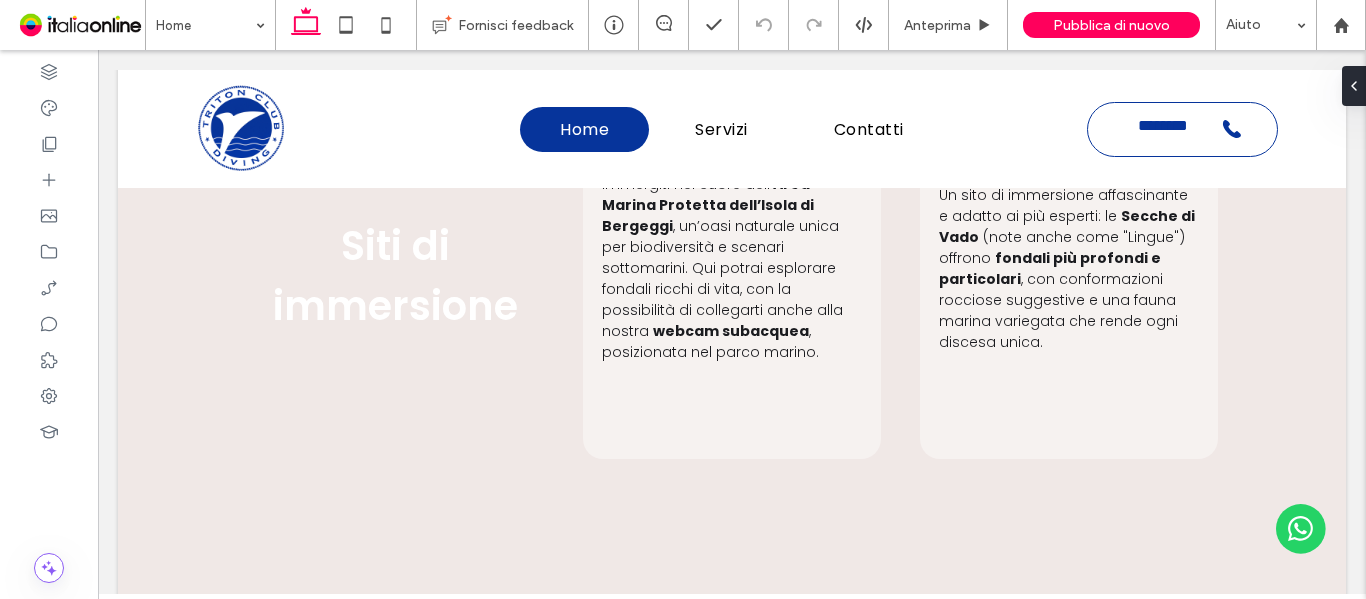scroll, scrollTop: 3302, scrollLeft: 0, axis: vertical 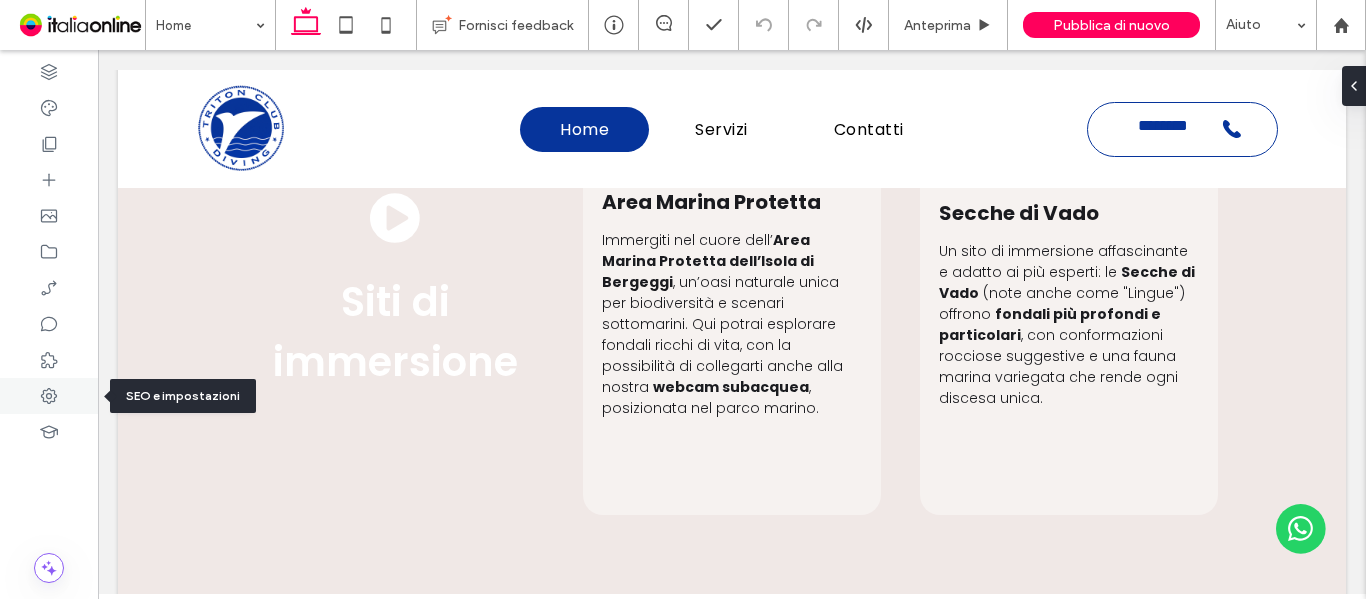 click 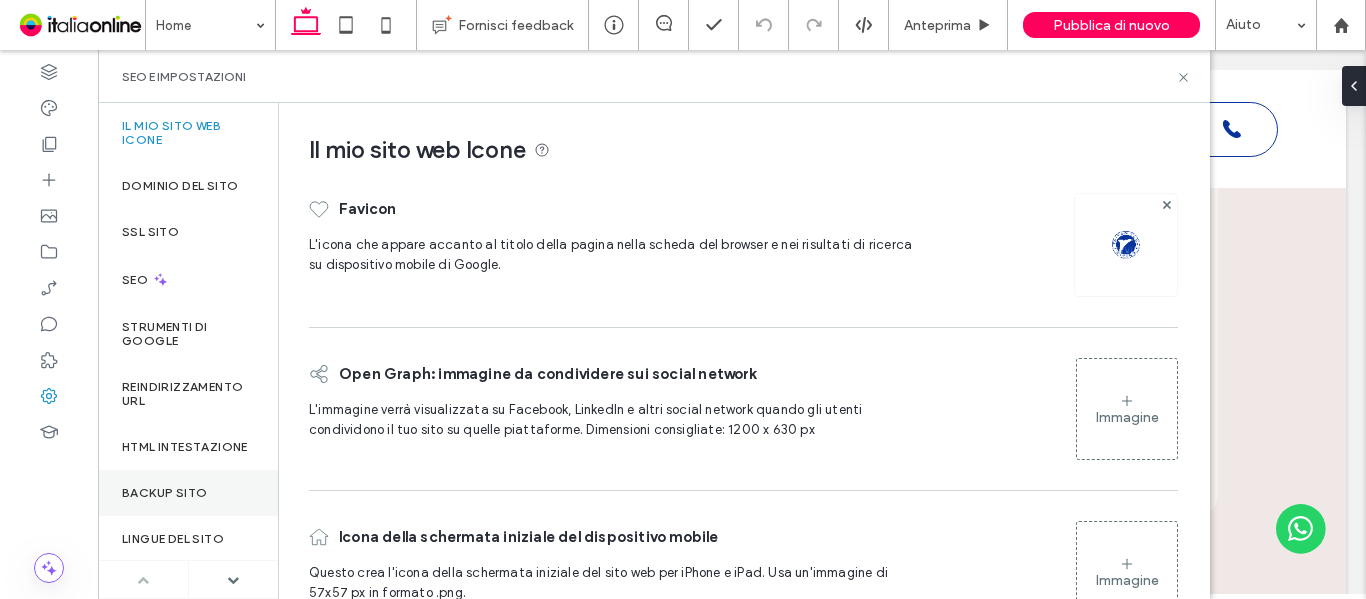 click on "Backup sito" at bounding box center (164, 493) 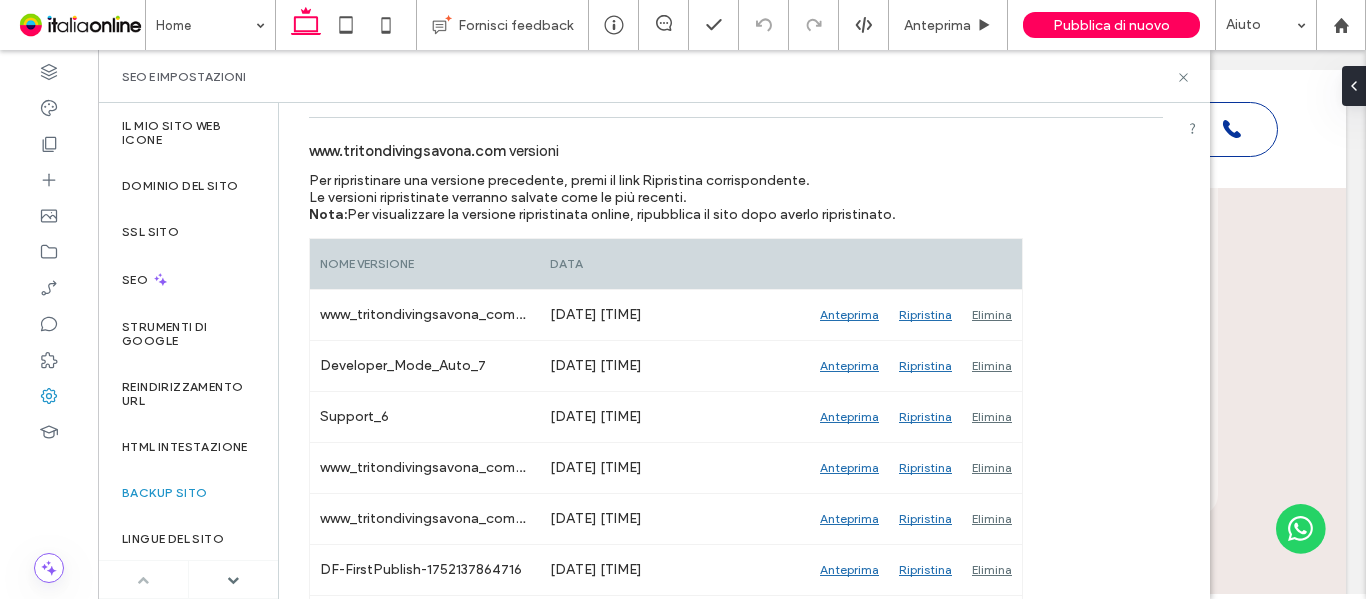 scroll, scrollTop: 200, scrollLeft: 0, axis: vertical 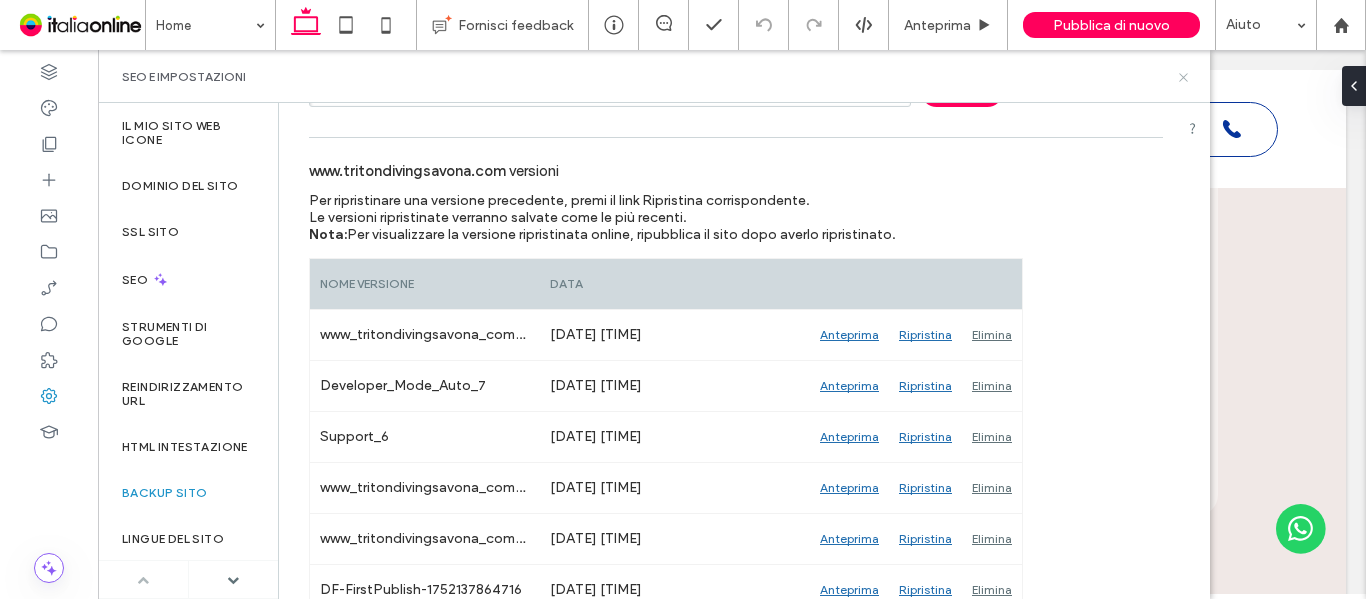click 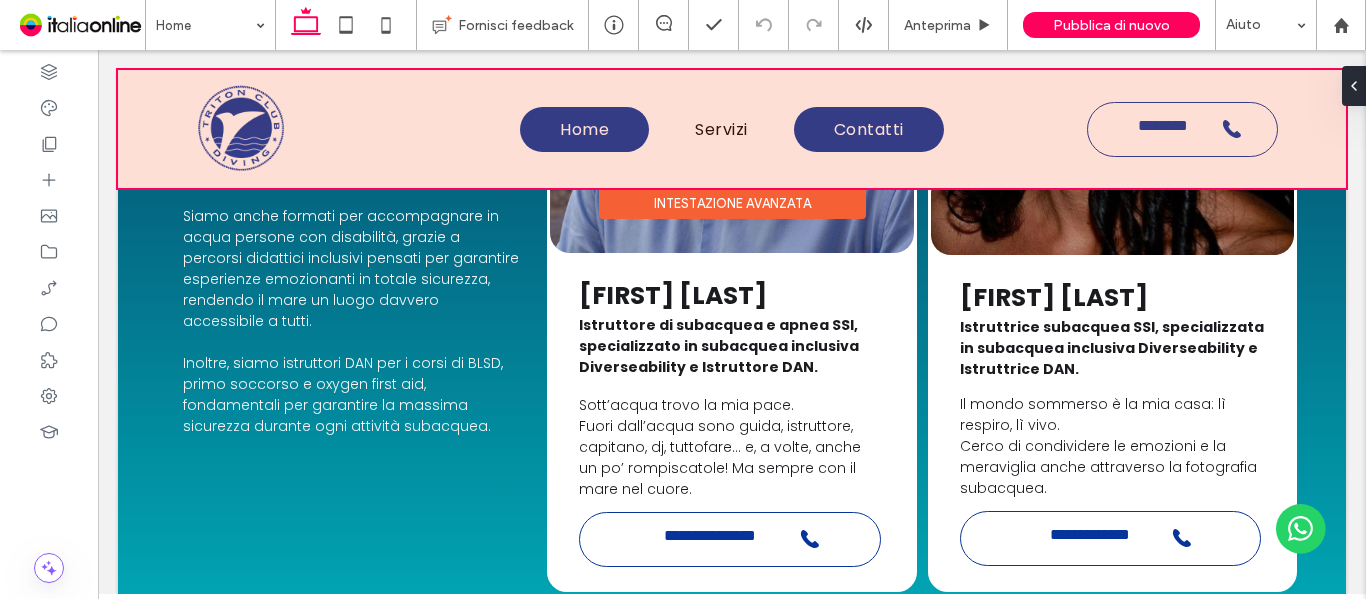 scroll, scrollTop: 1402, scrollLeft: 0, axis: vertical 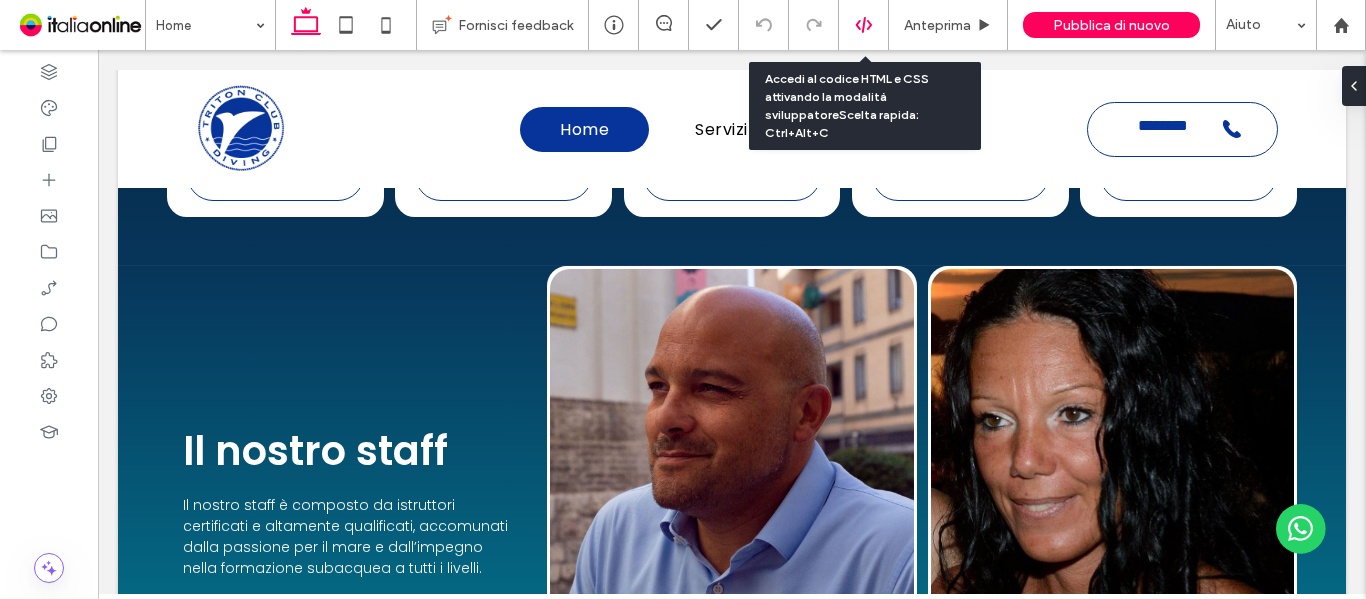click 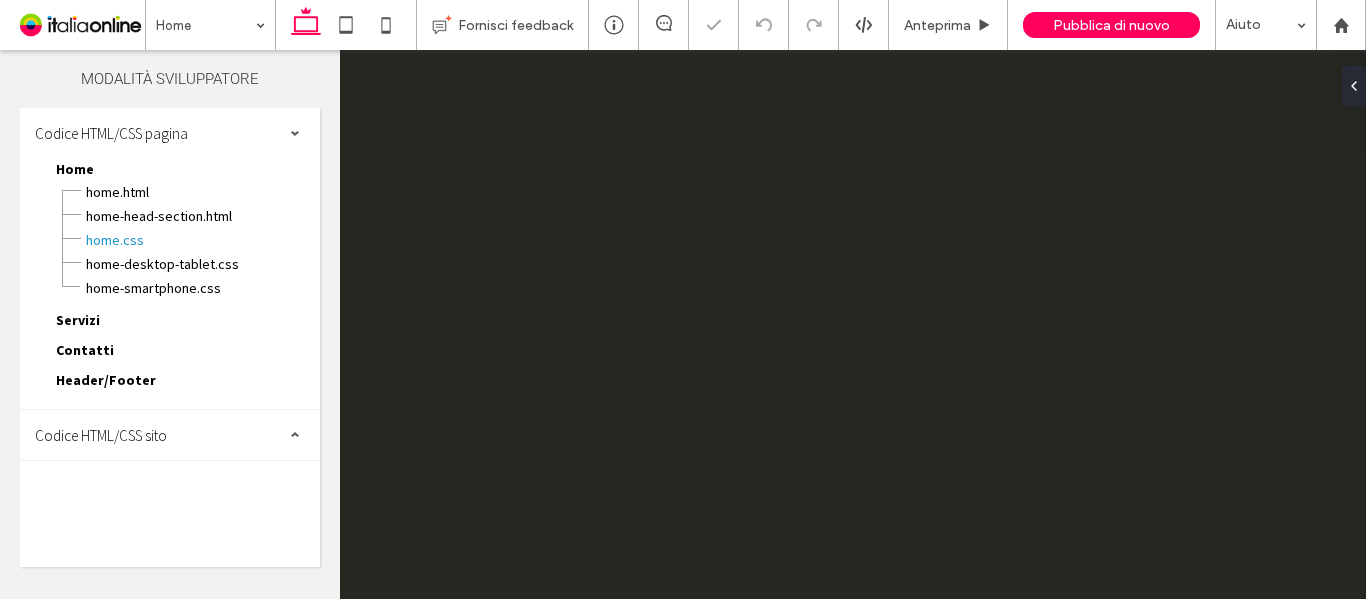 scroll, scrollTop: 0, scrollLeft: 0, axis: both 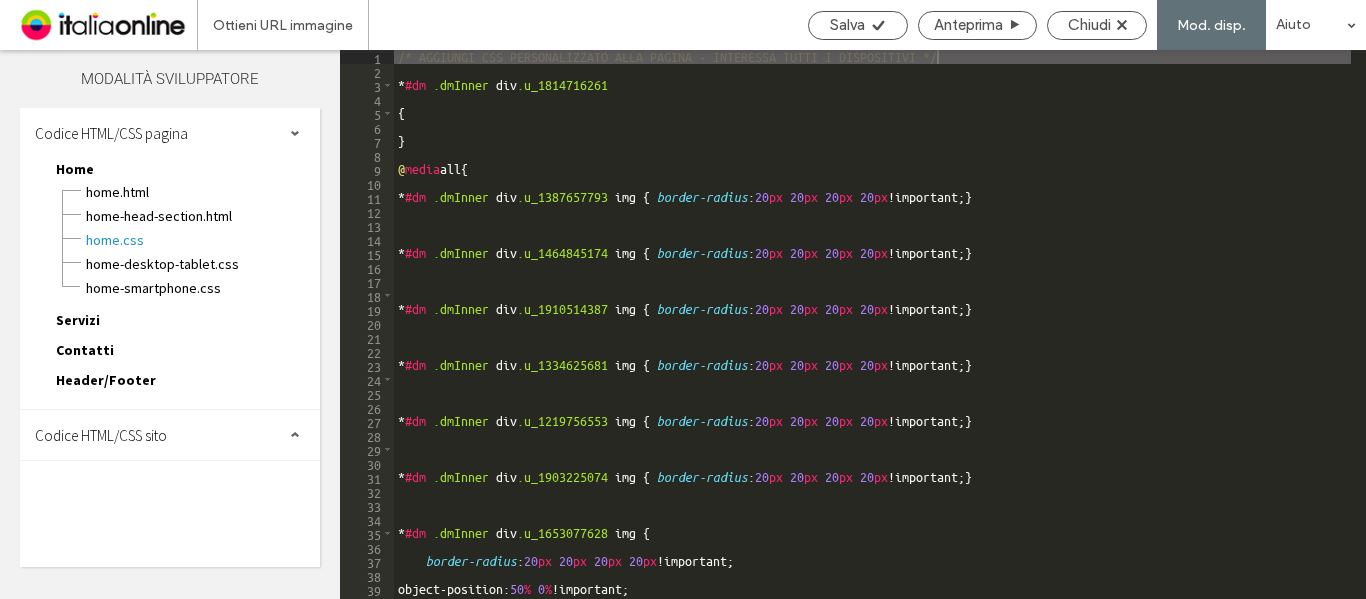 click on "Codice HTML/CSS sito" at bounding box center [101, 435] 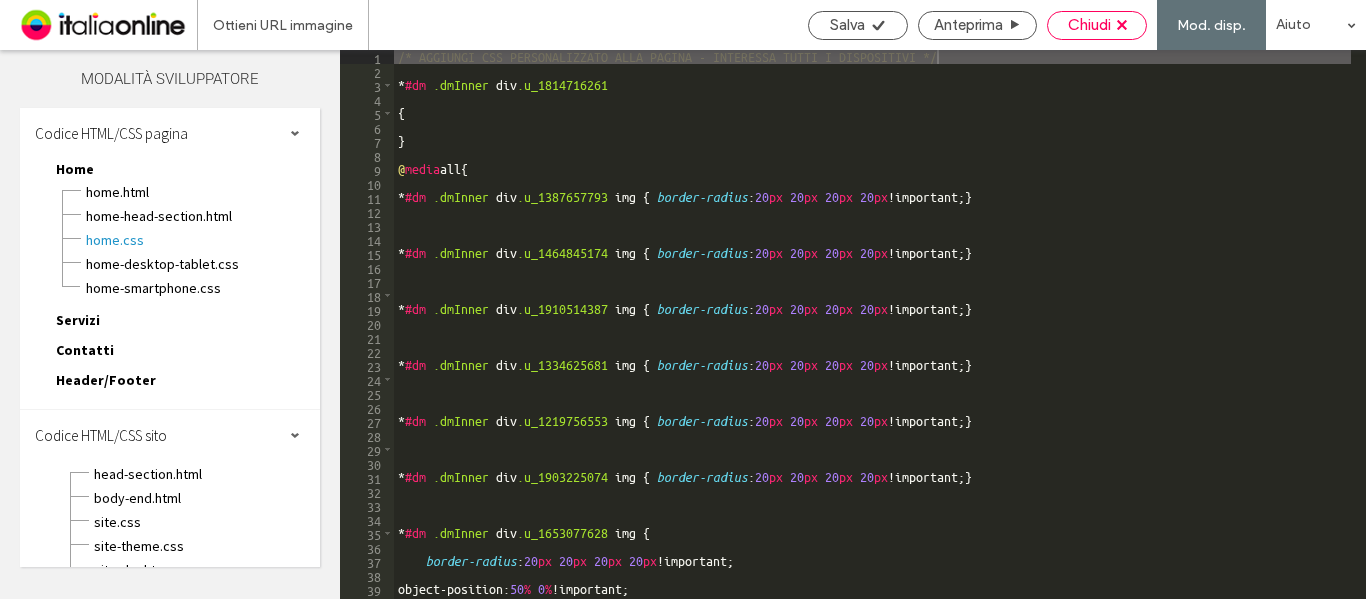 click on "Chiudi" at bounding box center (1097, 25) 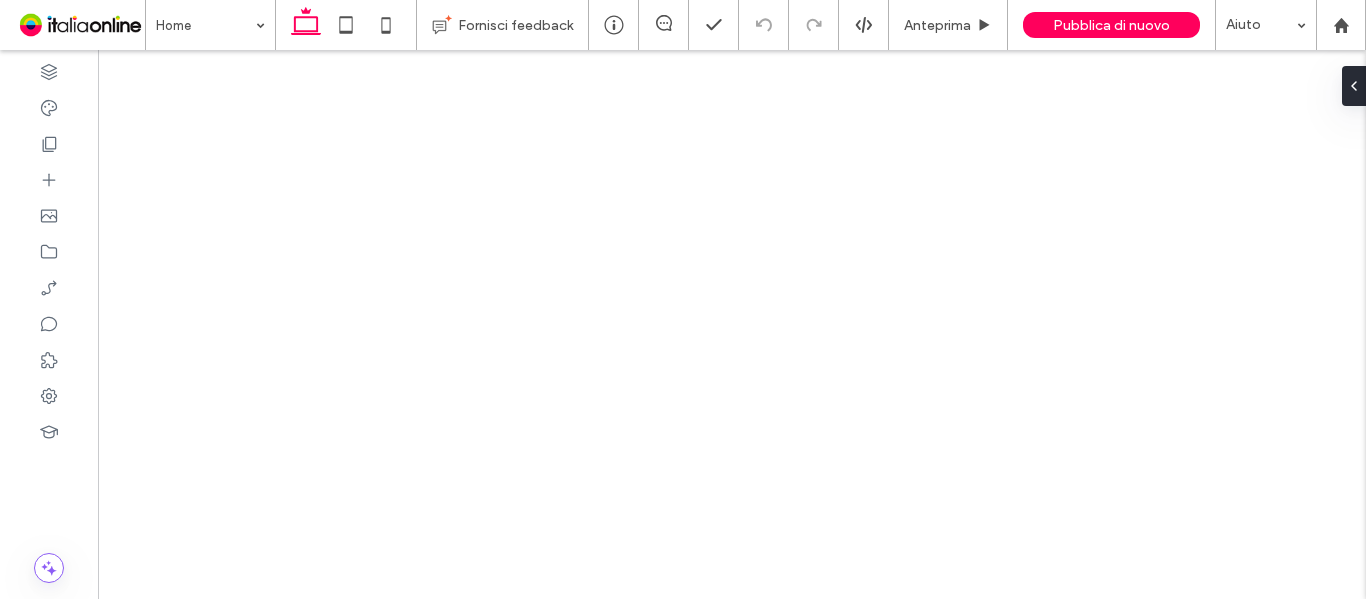 scroll, scrollTop: 0, scrollLeft: 0, axis: both 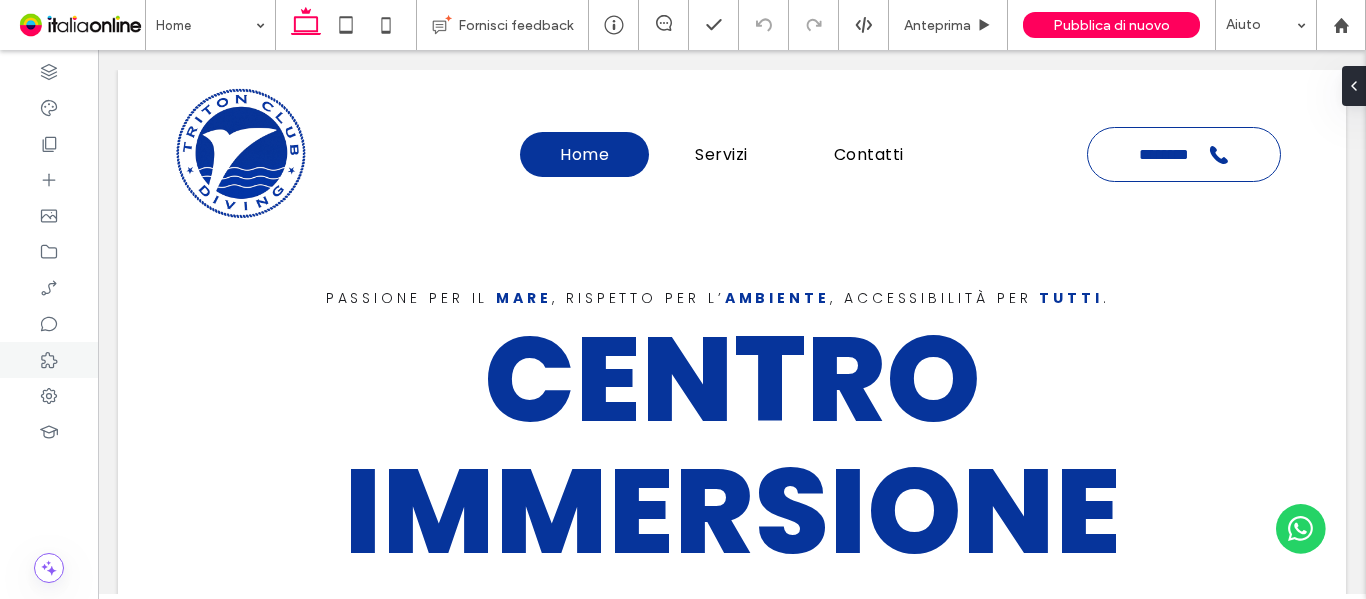 click 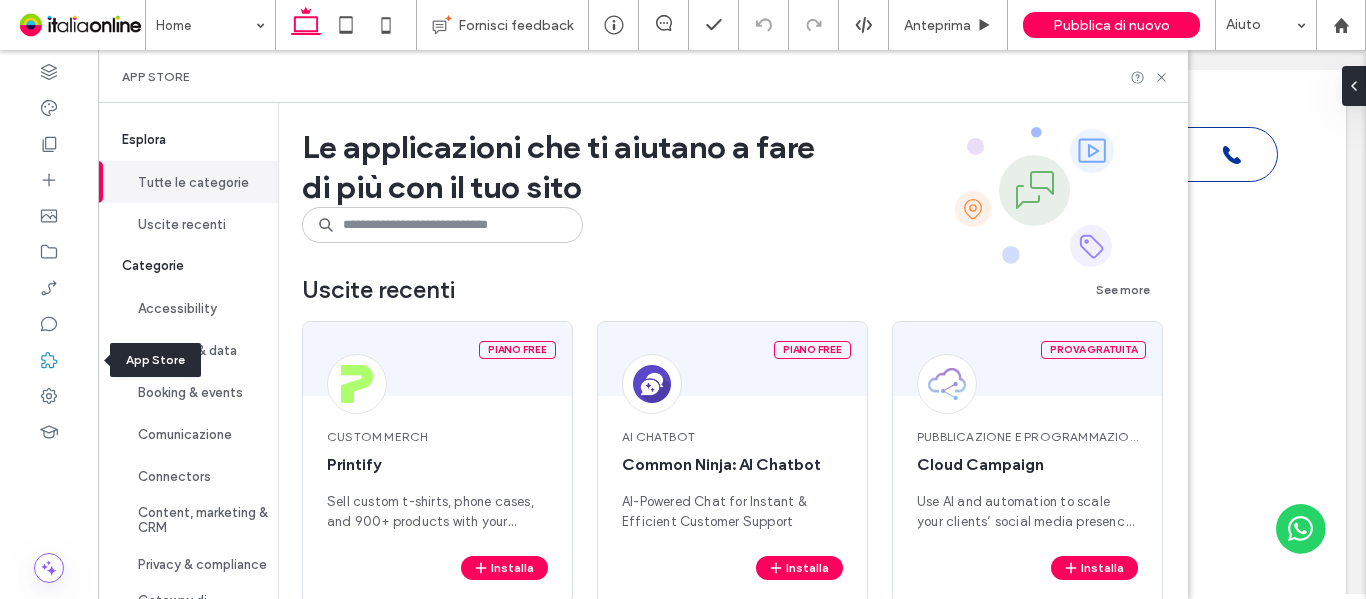 click 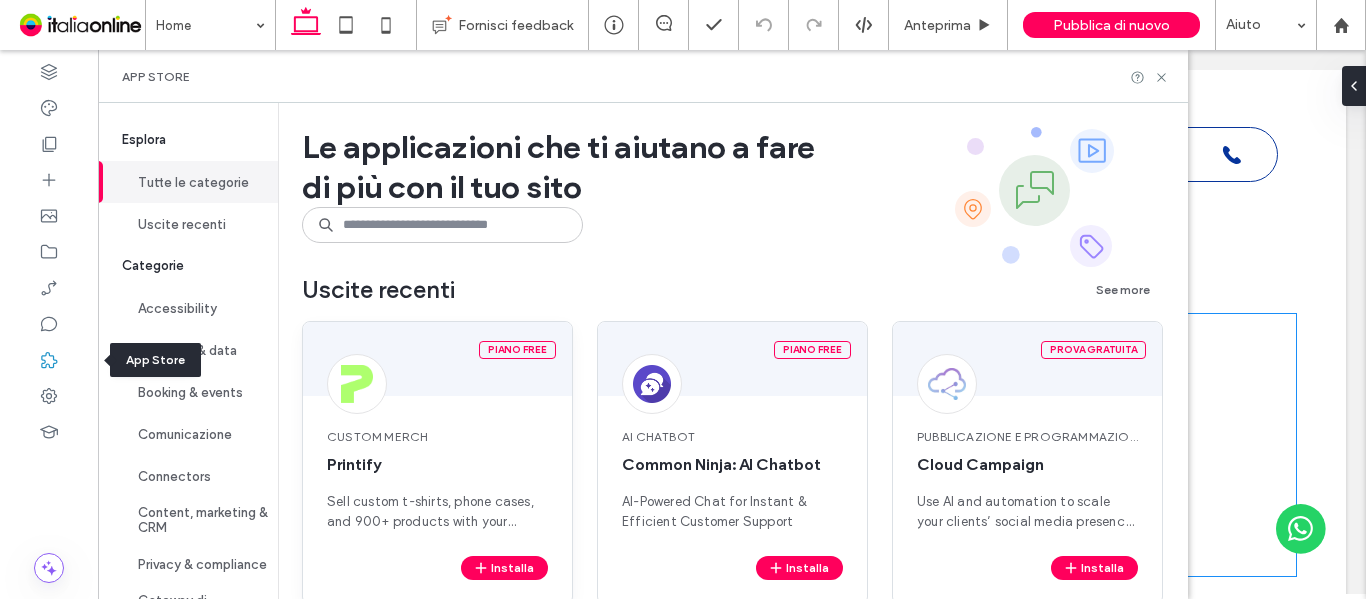 scroll, scrollTop: 0, scrollLeft: 0, axis: both 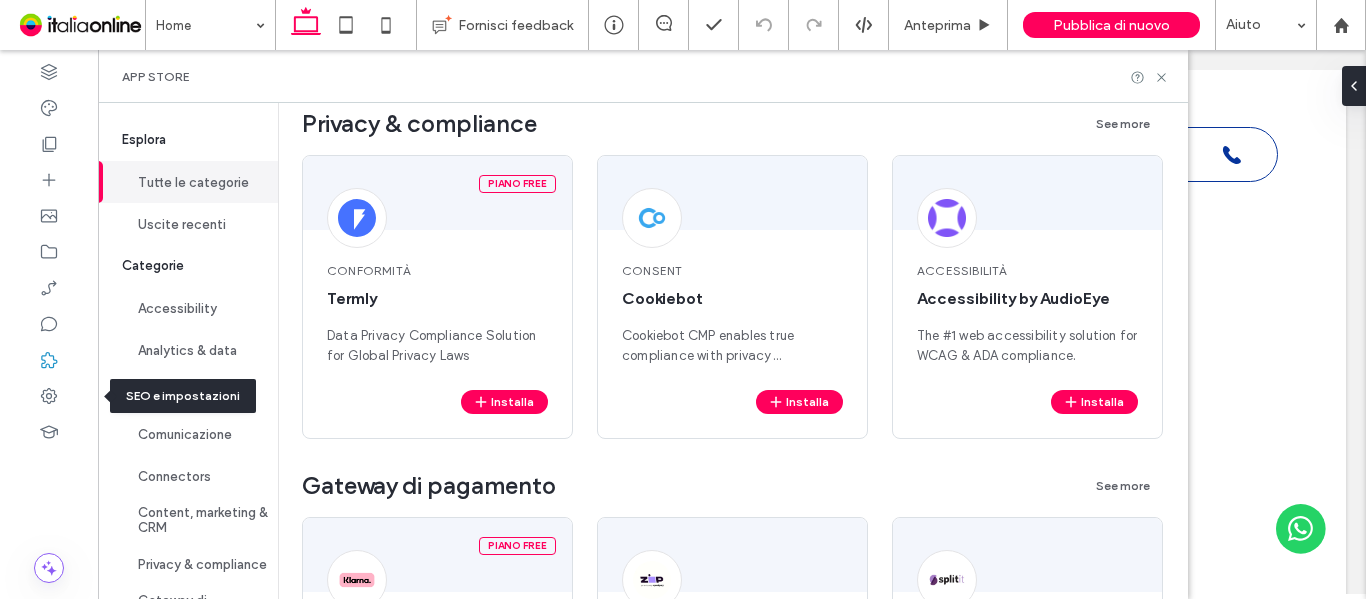 click 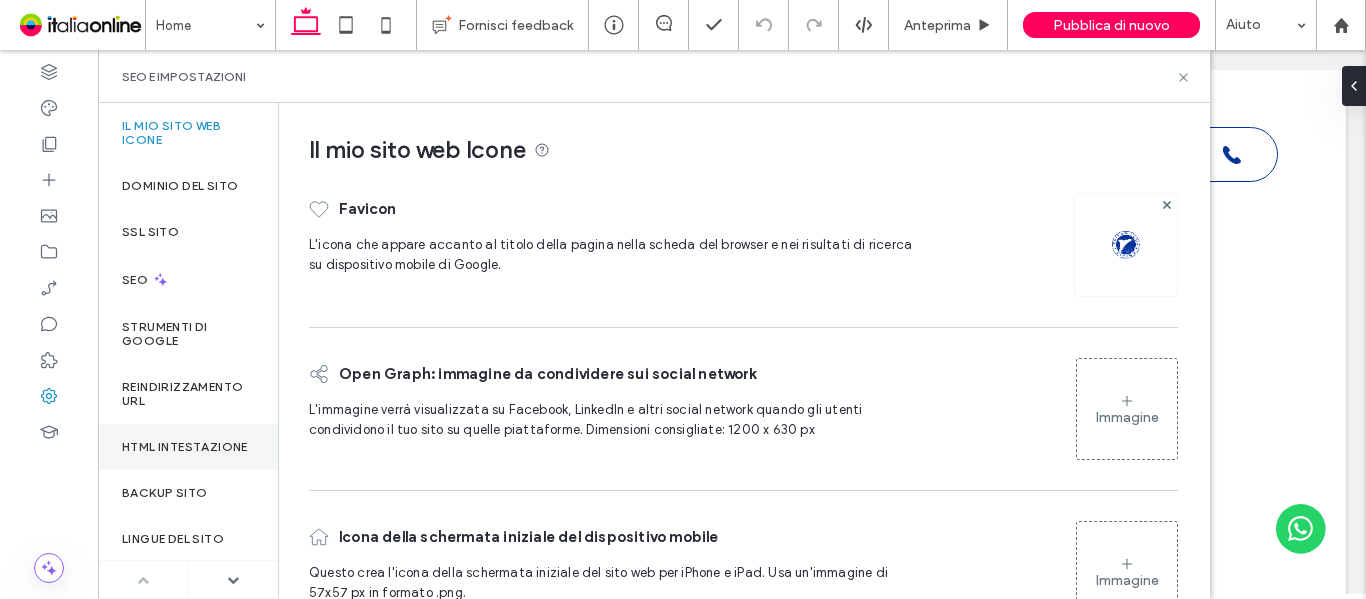 click on "HTML intestazione" at bounding box center (185, 447) 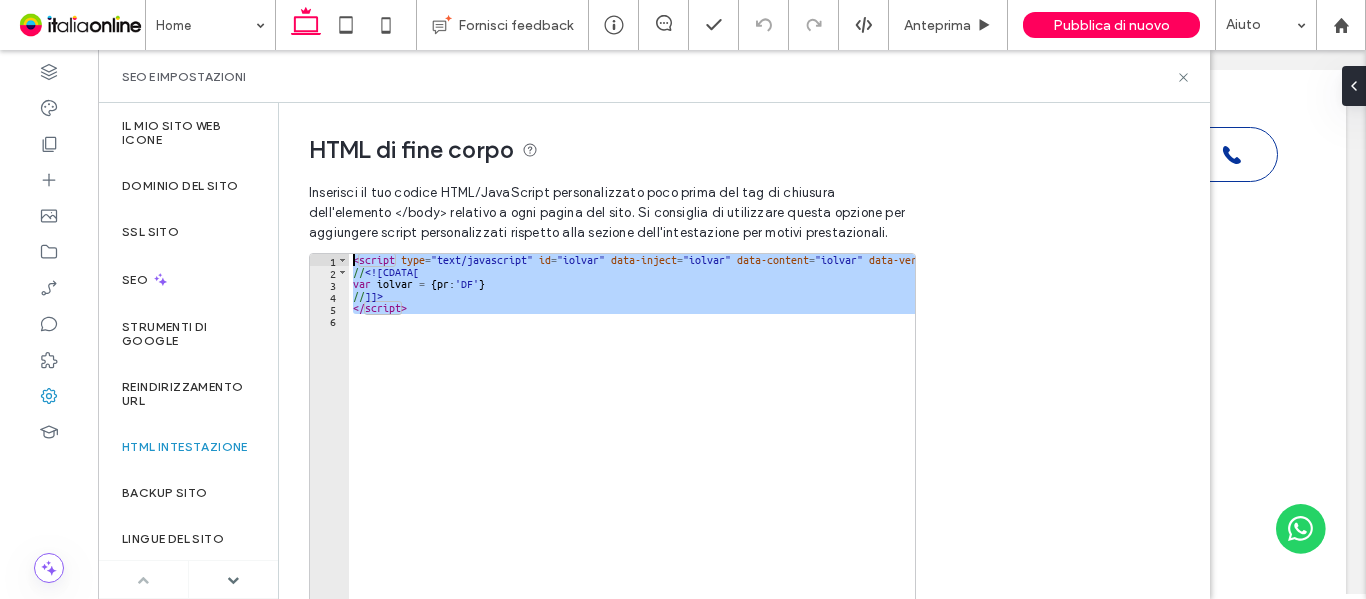drag, startPoint x: 425, startPoint y: 333, endPoint x: 320, endPoint y: 222, distance: 152.79398 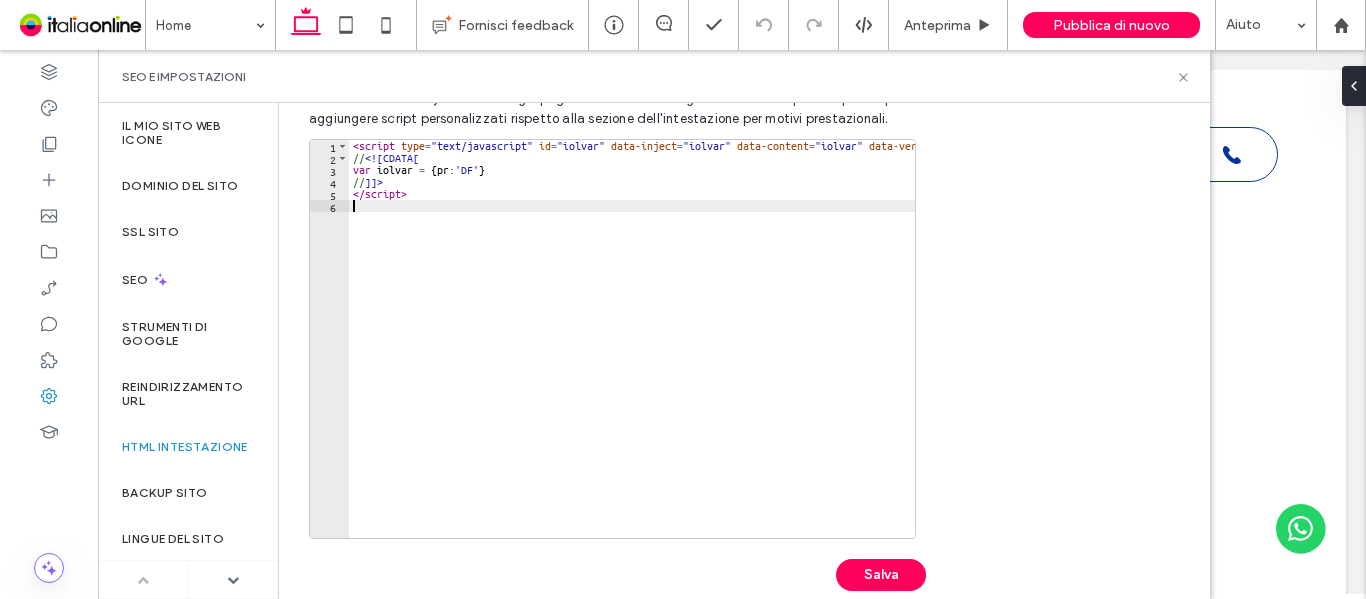 scroll, scrollTop: 400, scrollLeft: 0, axis: vertical 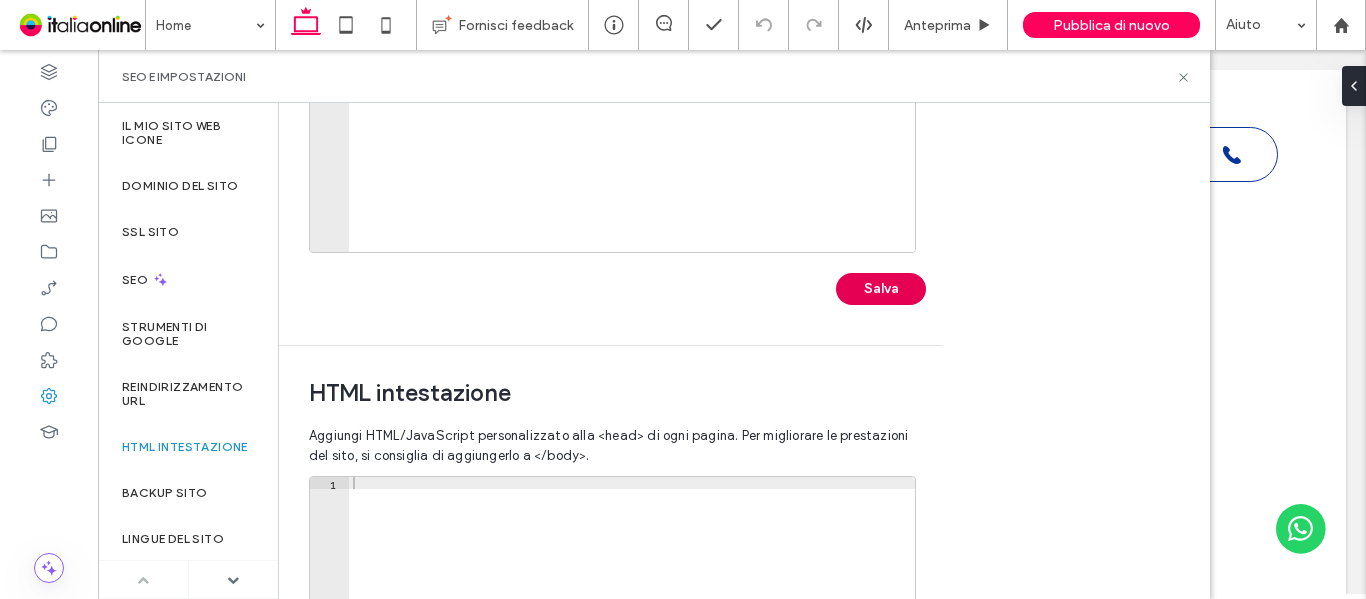 click on "Salva" at bounding box center [881, 289] 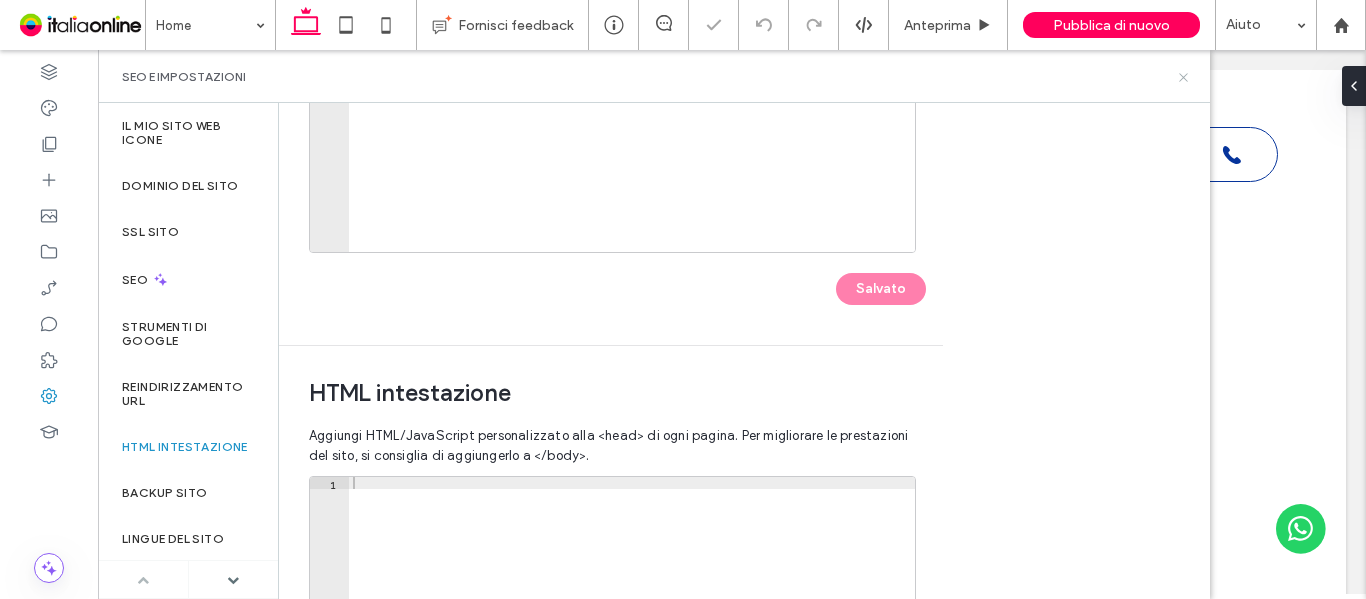 click 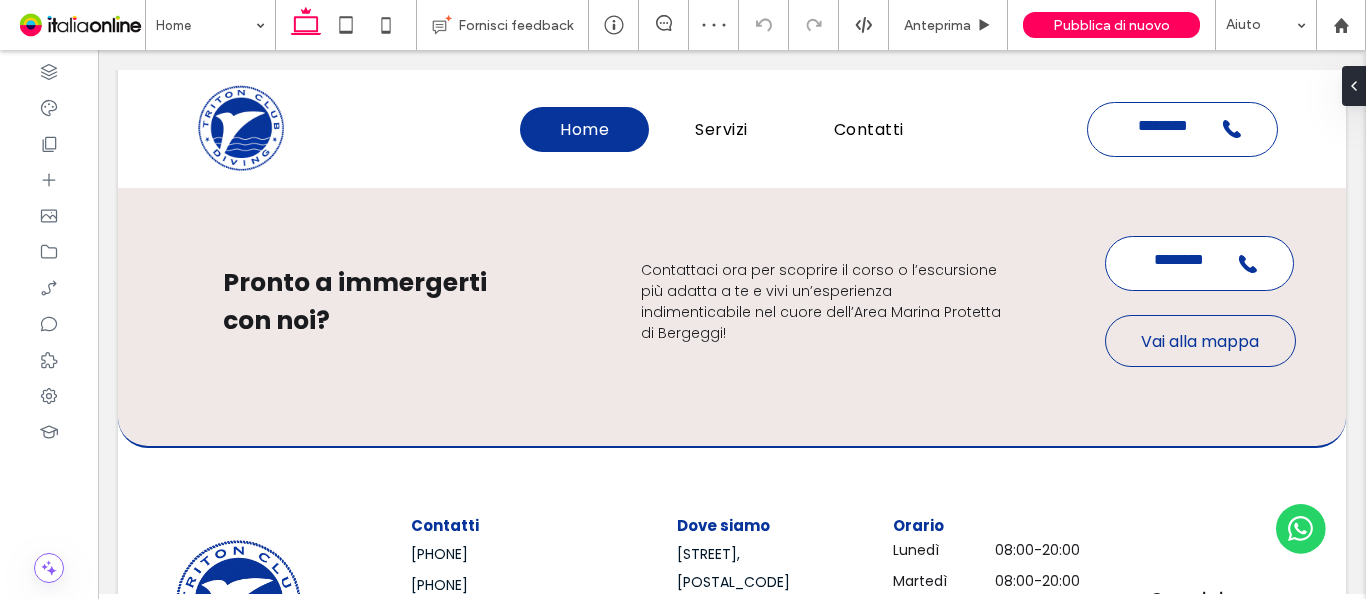 scroll, scrollTop: 4002, scrollLeft: 0, axis: vertical 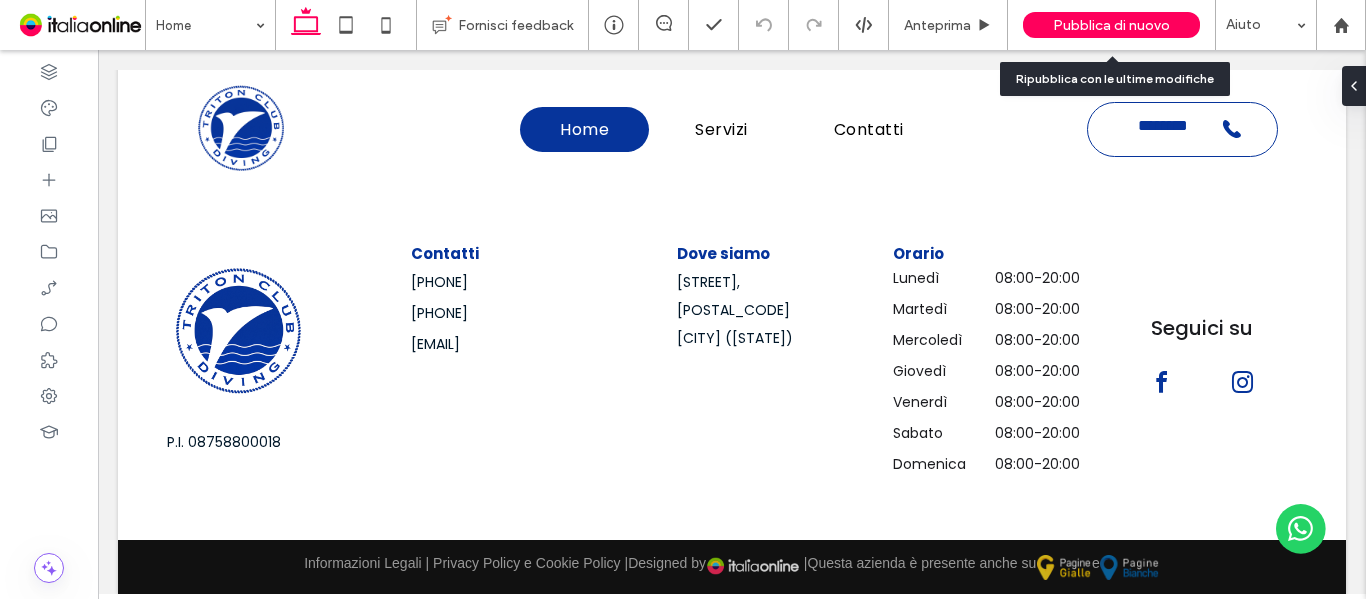 click on "Pubblica di nuovo" at bounding box center (1111, 25) 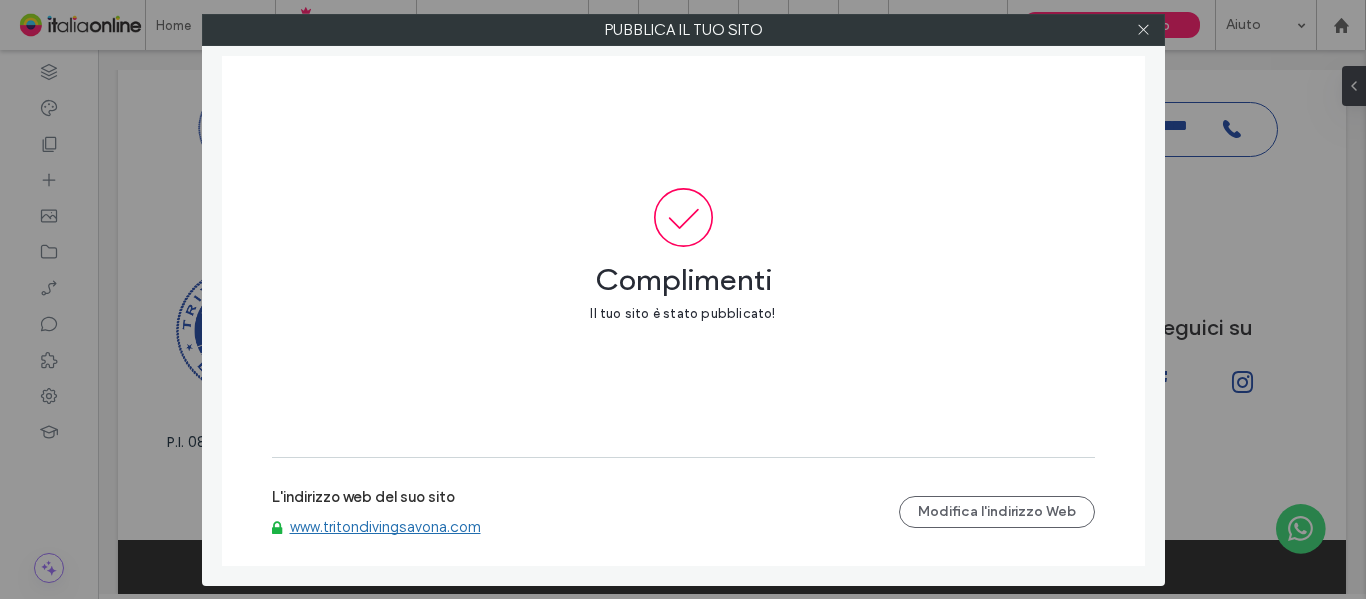 click on "www.tritondivingsavona.com" at bounding box center [385, 527] 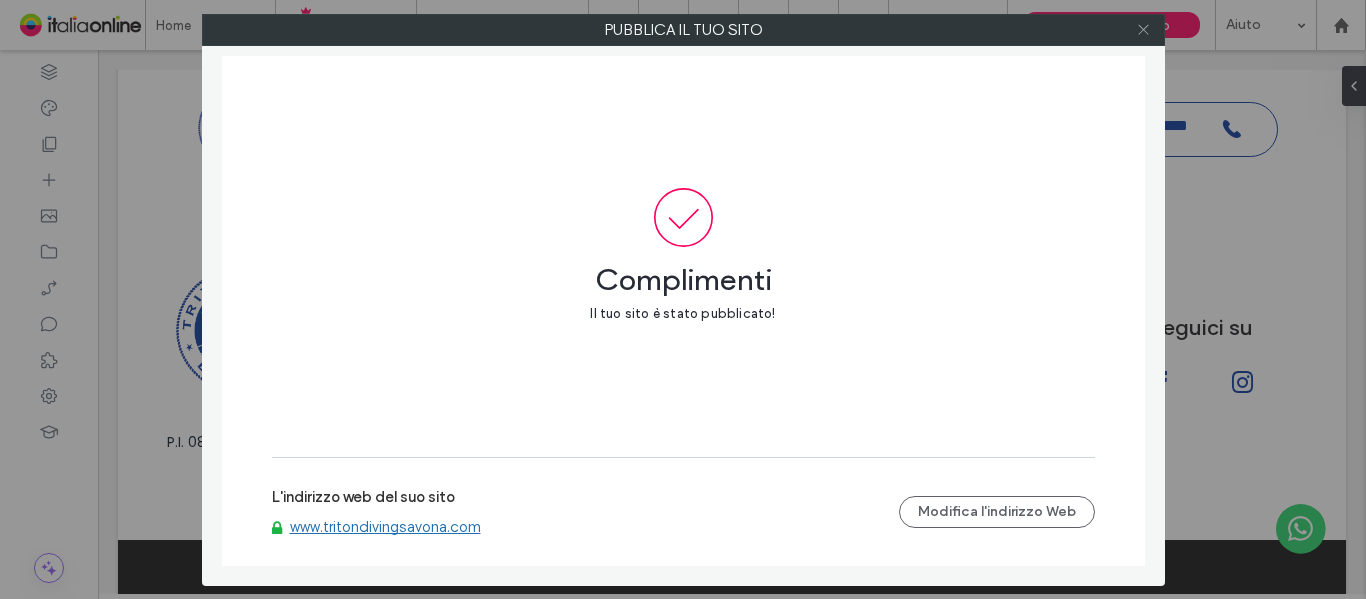 click 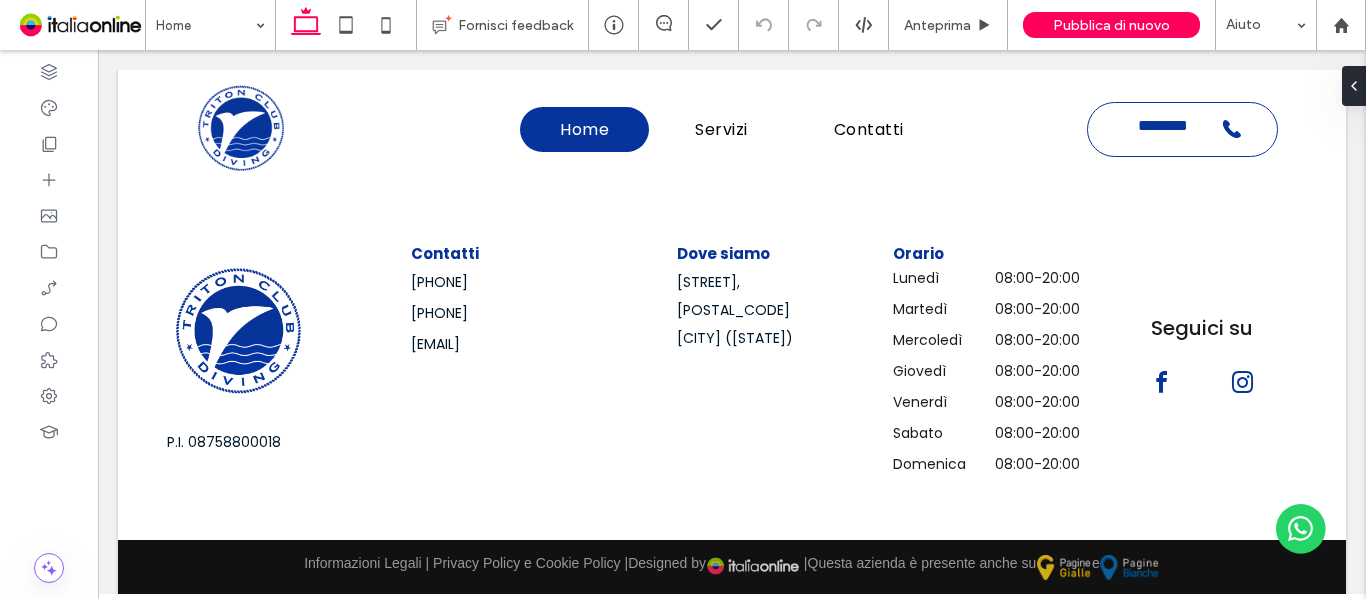 click on "Informazioni Legali    |    Privacy Policy e Cookie Policy    |  Designed by
|
Questa azienda è presente anche su
e" at bounding box center [732, 567] 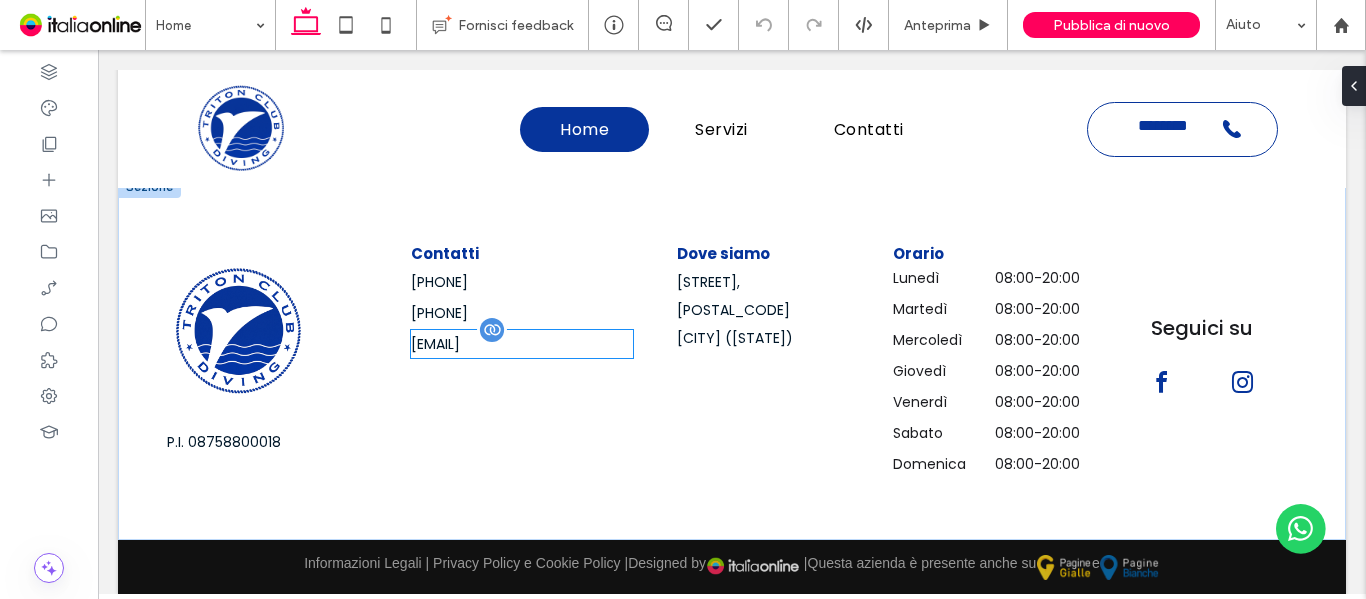 click on "[EMAIL]" at bounding box center [522, 344] 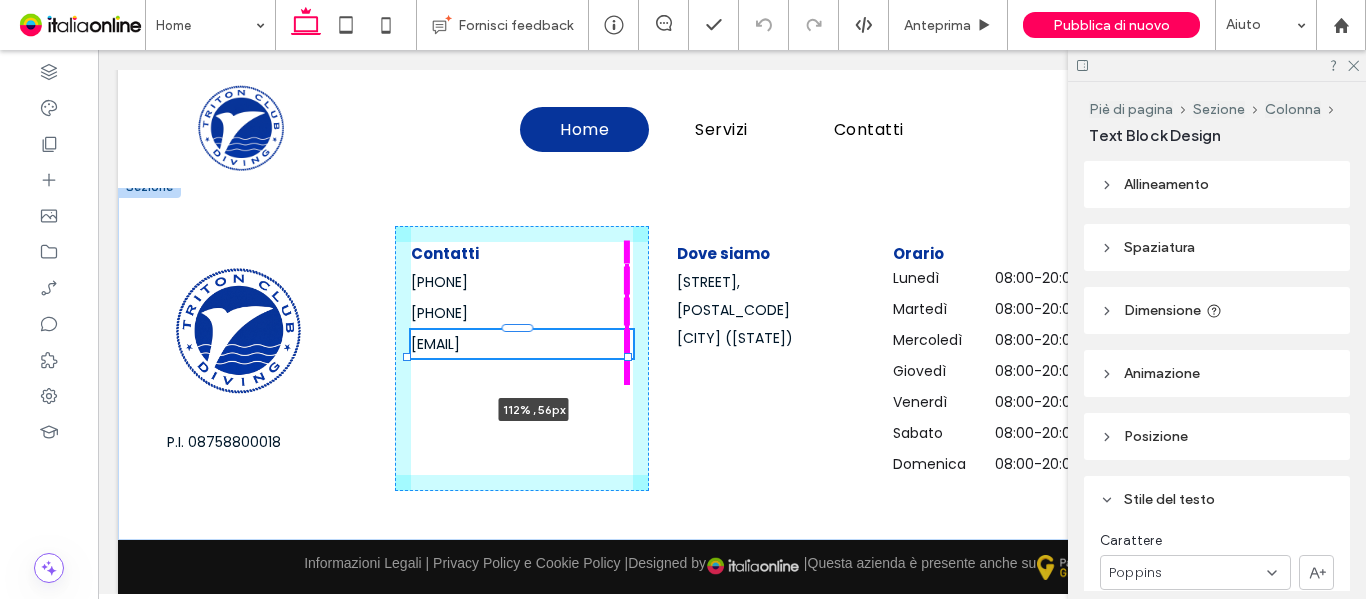 drag, startPoint x: 625, startPoint y: 353, endPoint x: 653, endPoint y: 353, distance: 28 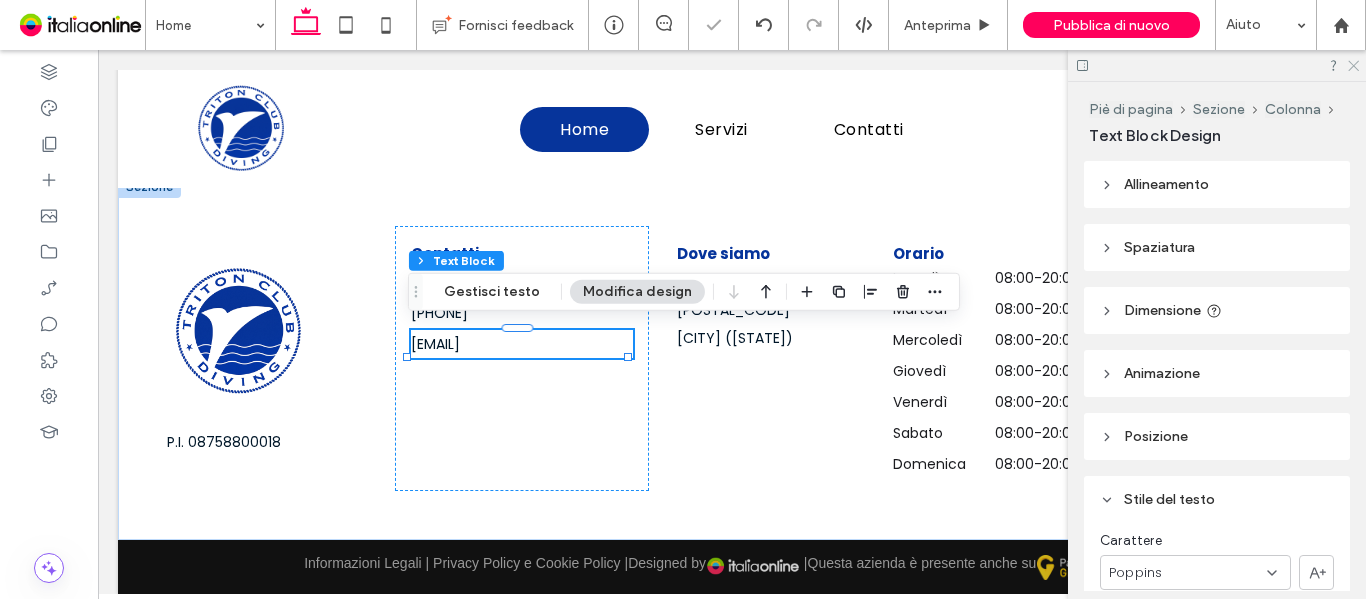 click 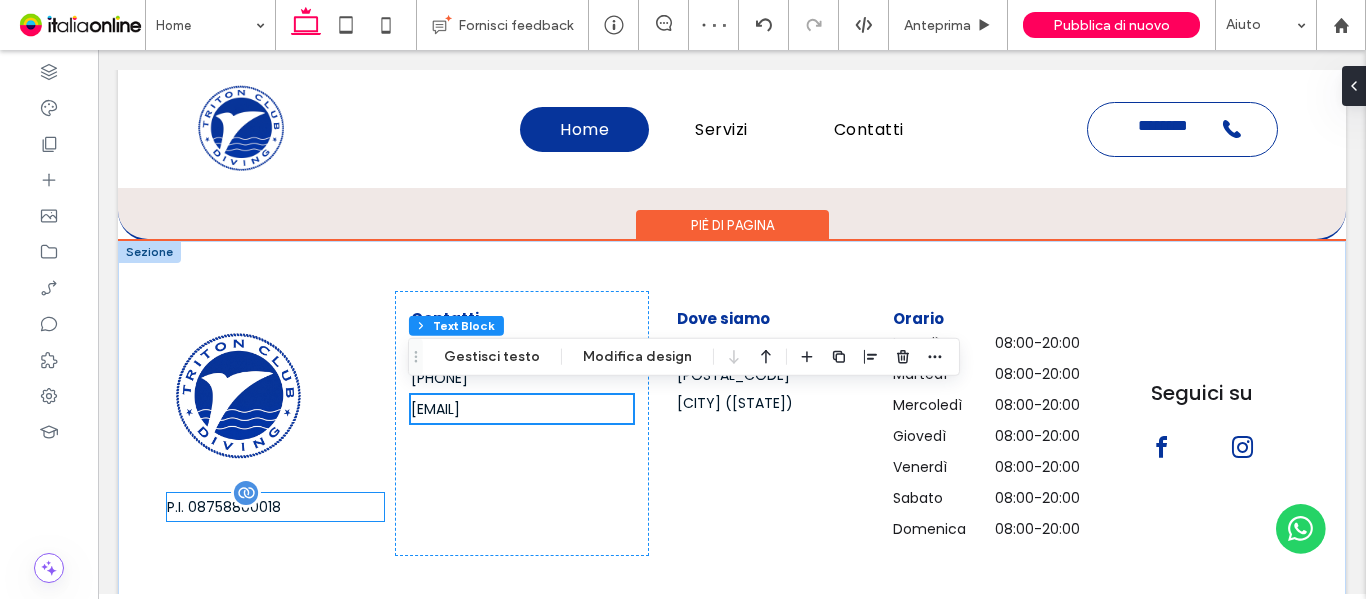 scroll, scrollTop: 3902, scrollLeft: 0, axis: vertical 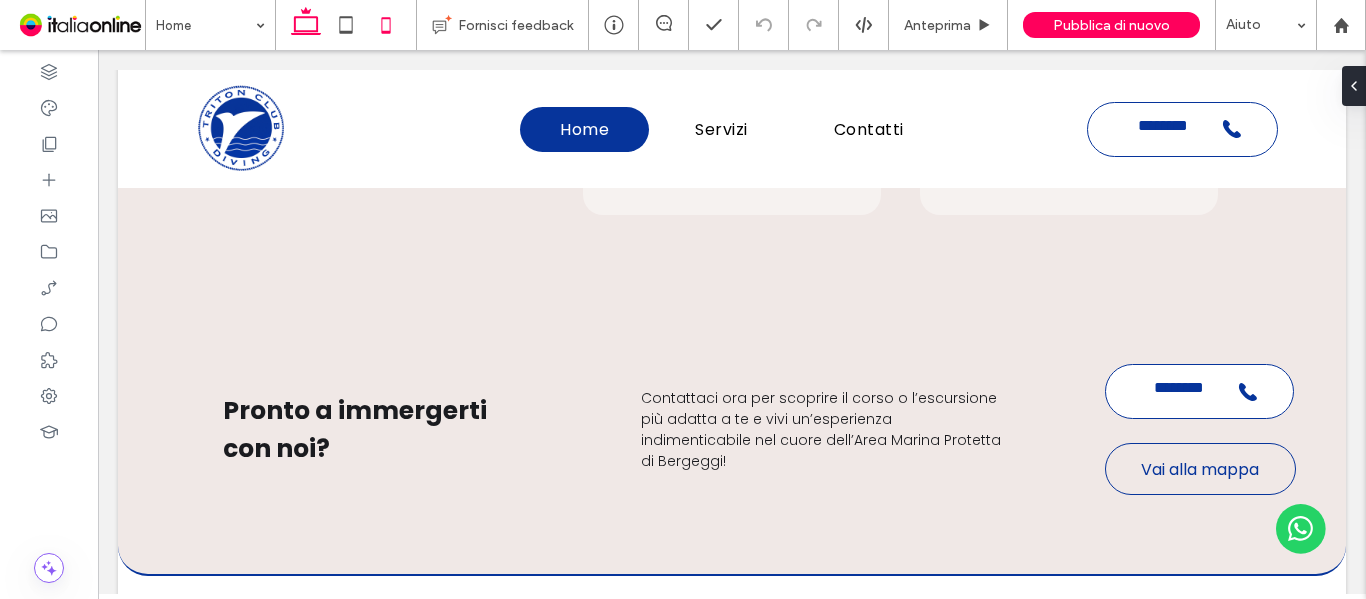 click 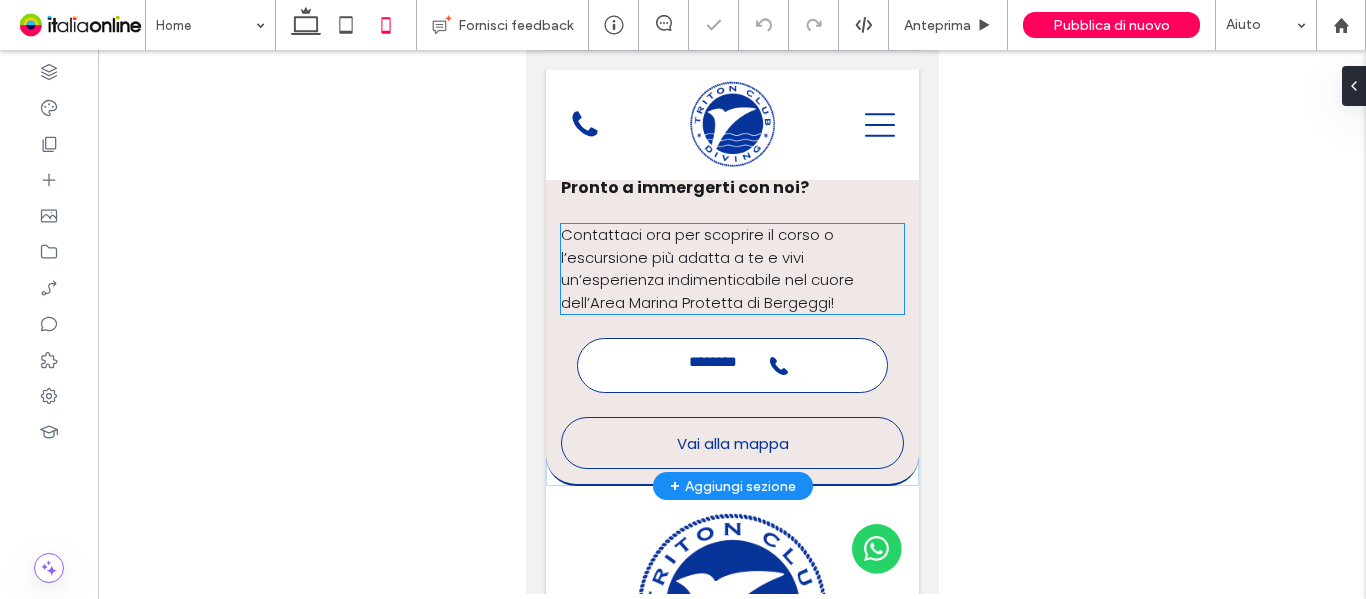 scroll, scrollTop: 6616, scrollLeft: 0, axis: vertical 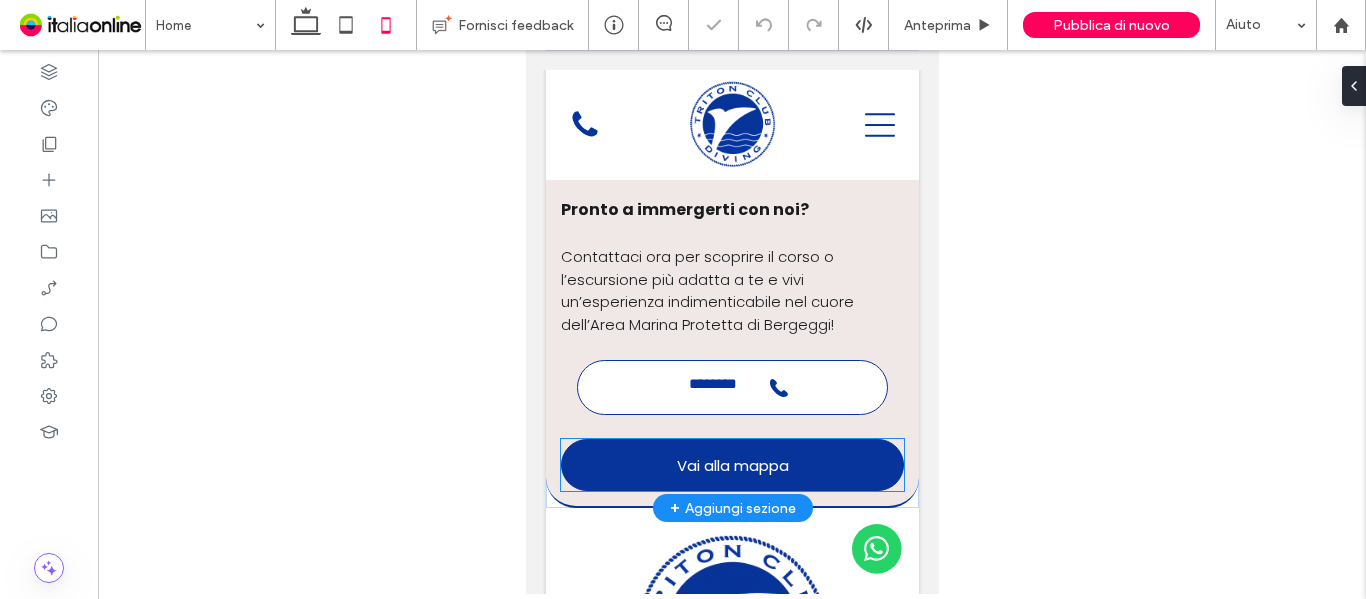 click on "Vai alla mappa" at bounding box center (731, 465) 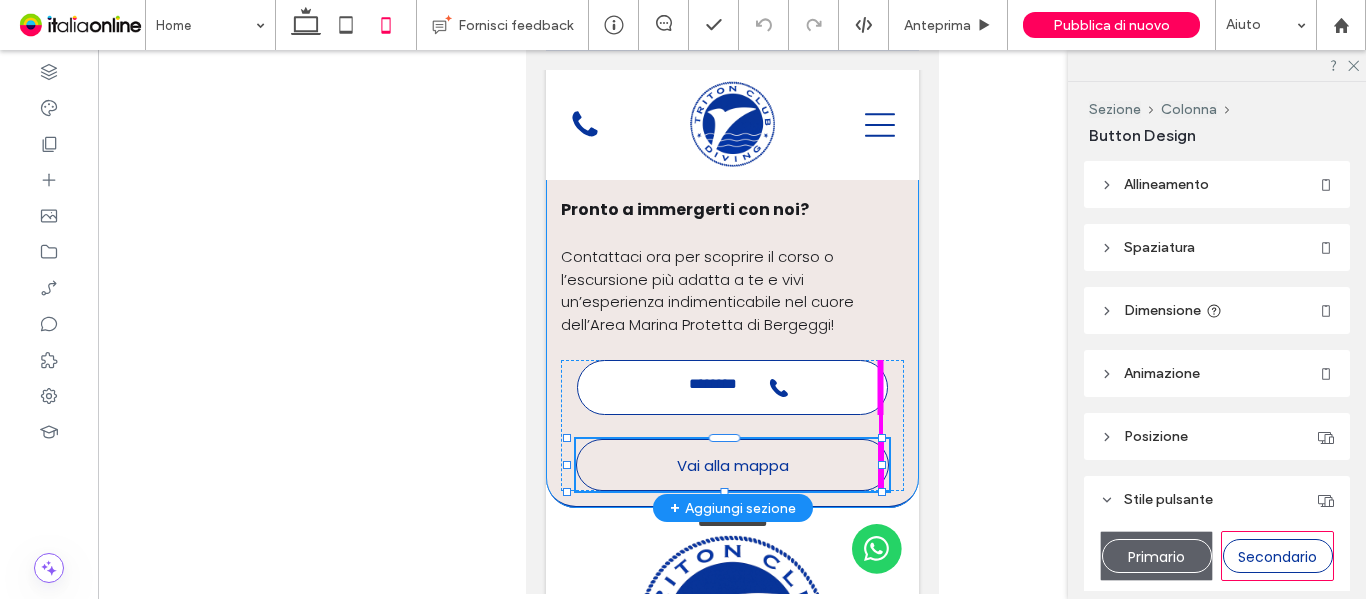 click on "**********" at bounding box center (731, 328) 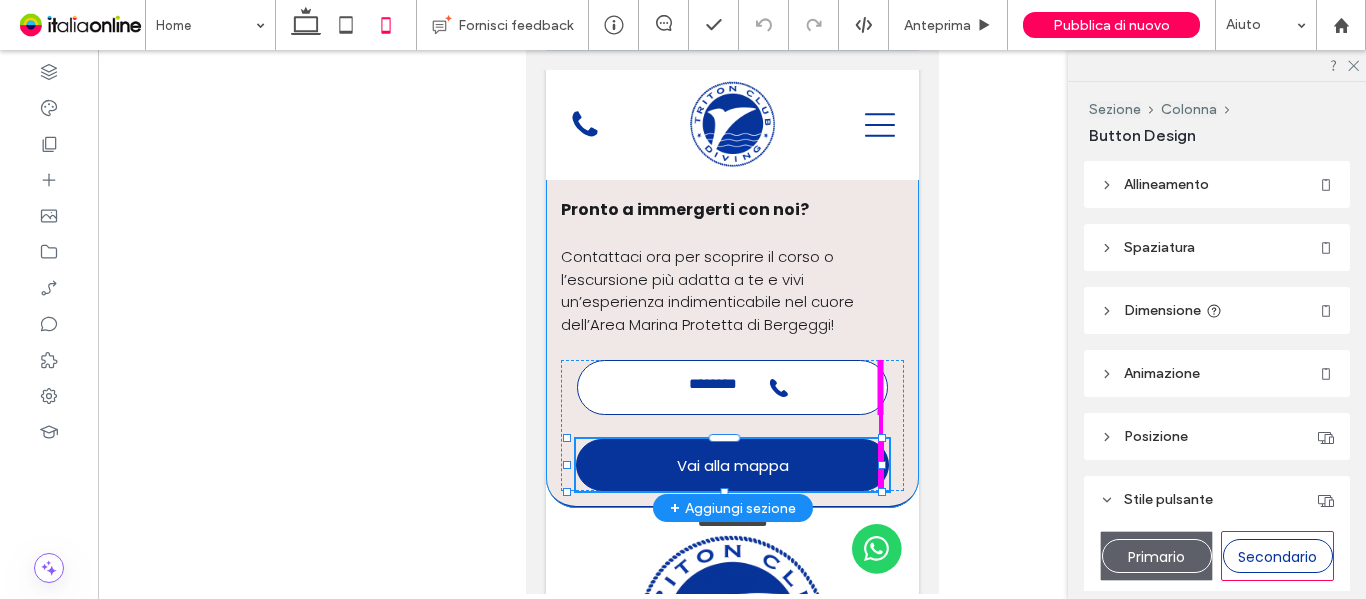 type on "**" 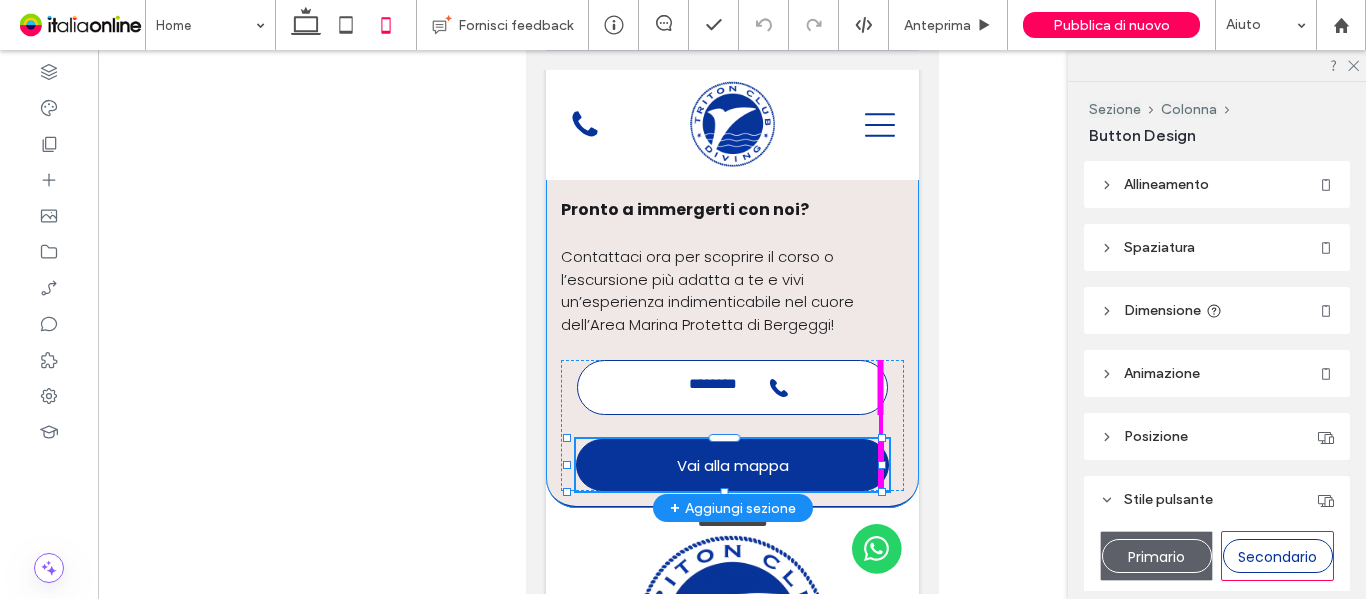 type on "****" 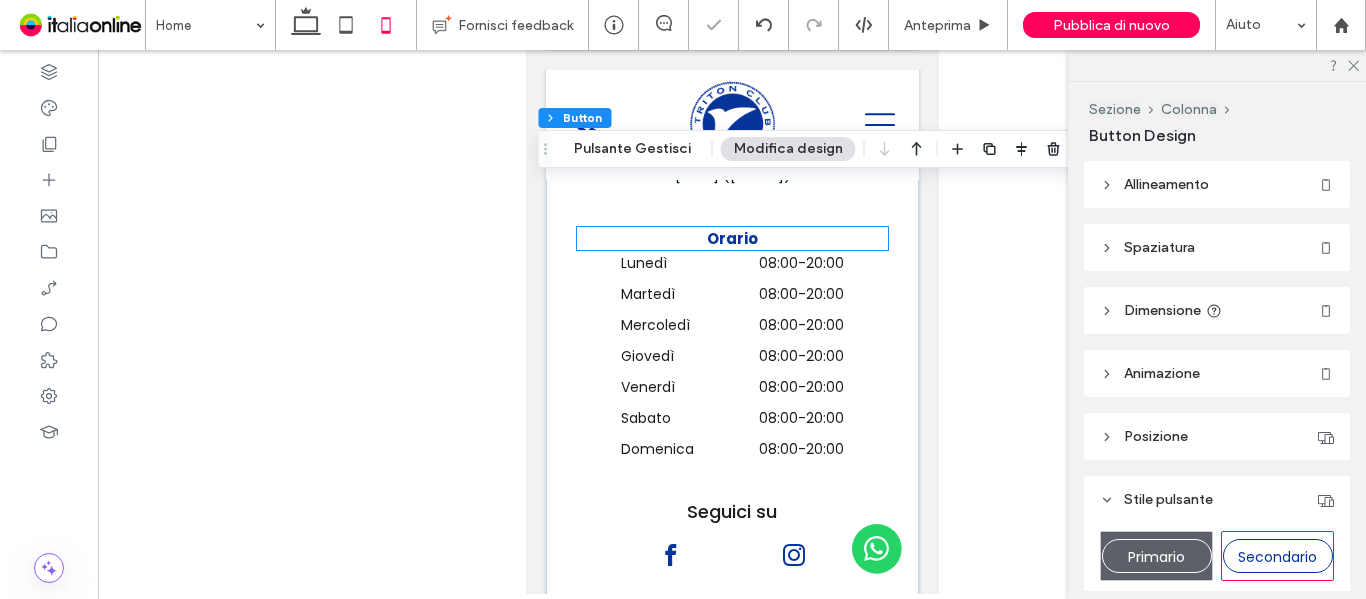 scroll, scrollTop: 7614, scrollLeft: 0, axis: vertical 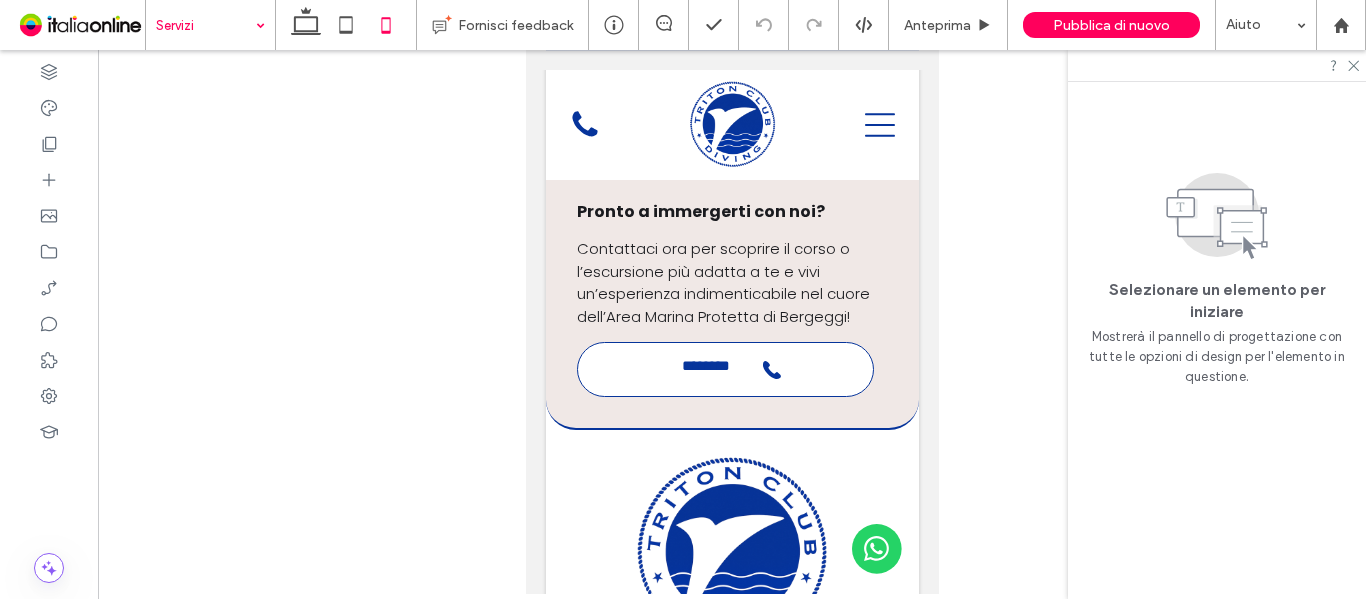 click at bounding box center (205, 25) 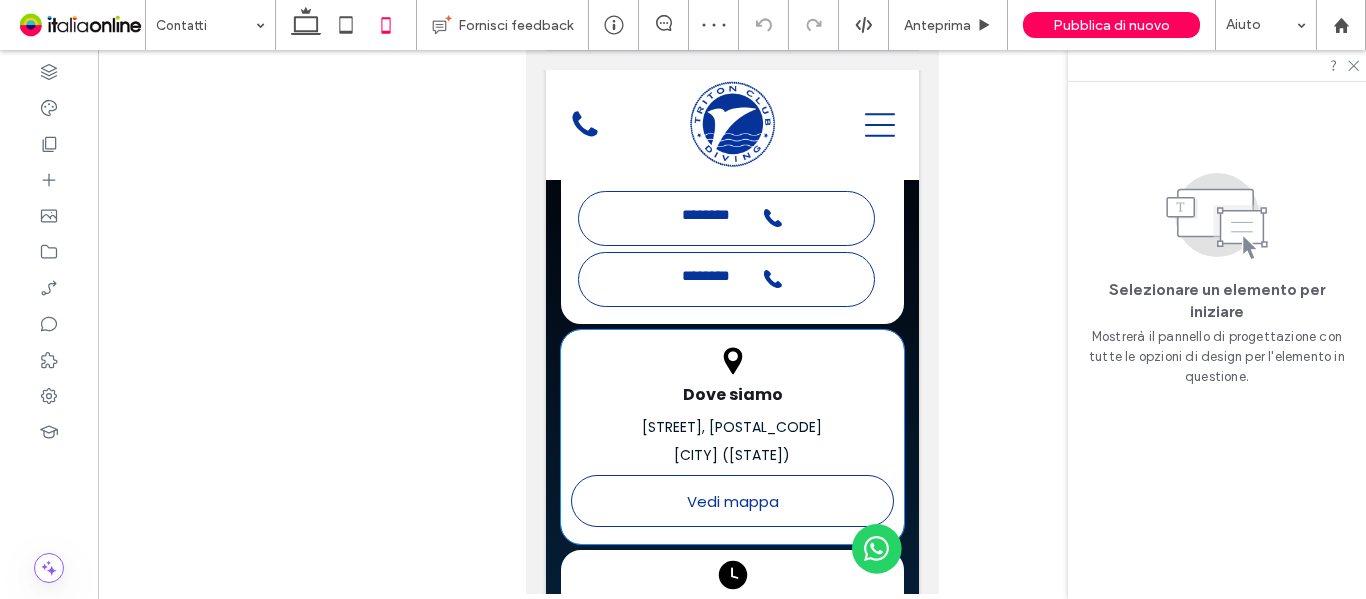 scroll, scrollTop: 800, scrollLeft: 0, axis: vertical 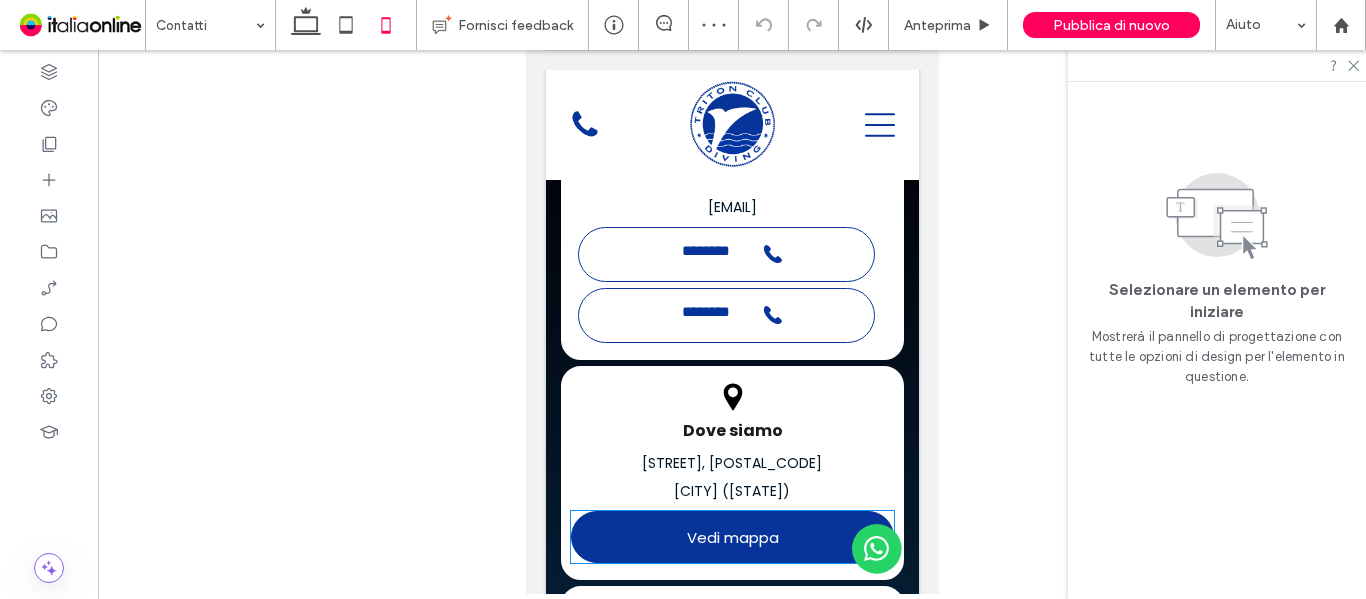 click on "Vedi mappa" at bounding box center [731, 537] 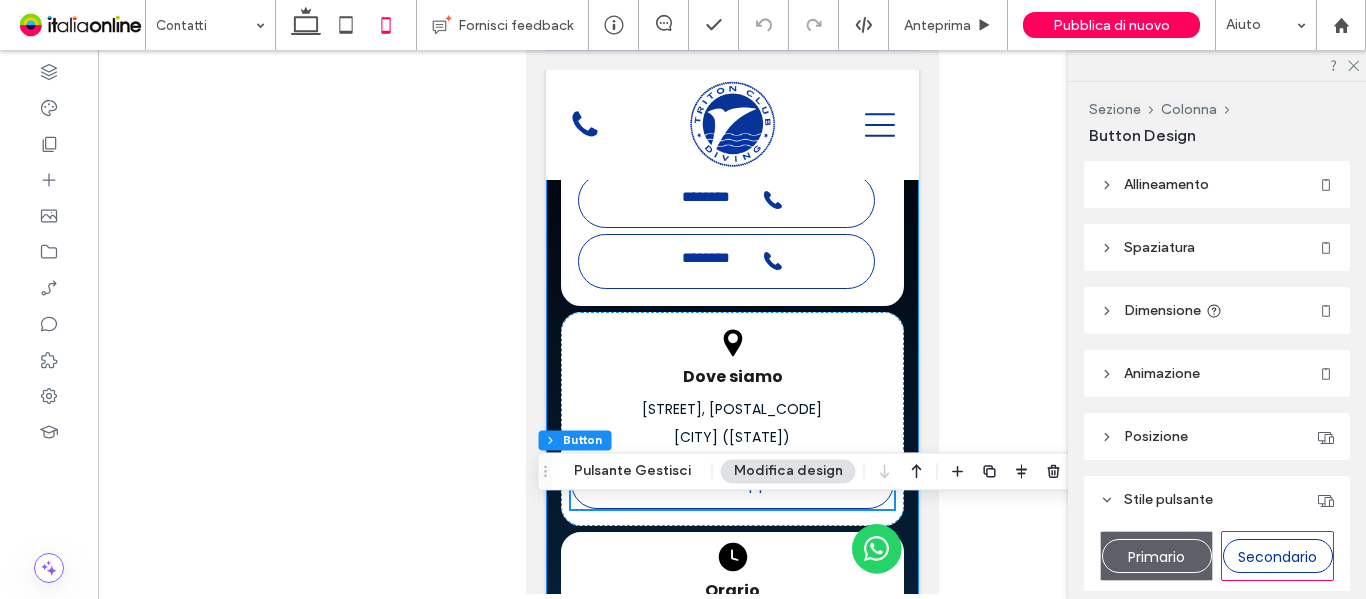 scroll, scrollTop: 900, scrollLeft: 0, axis: vertical 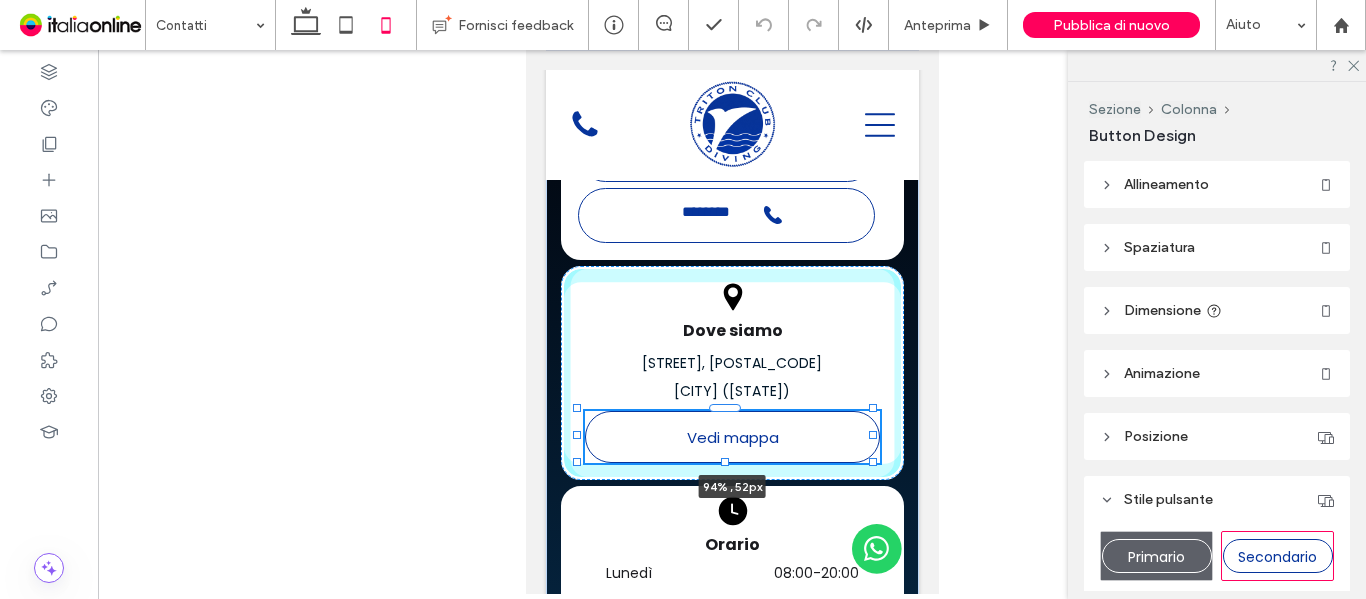 click at bounding box center (872, 435) 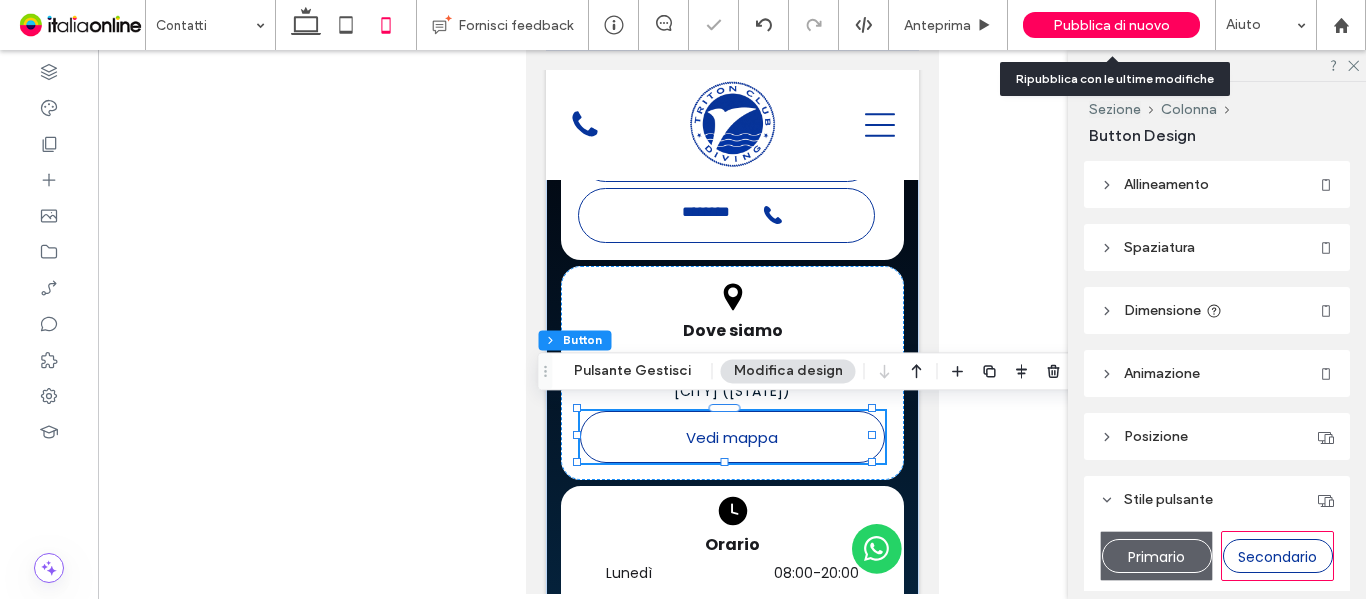 click on "Pubblica di nuovo" at bounding box center [1111, 25] 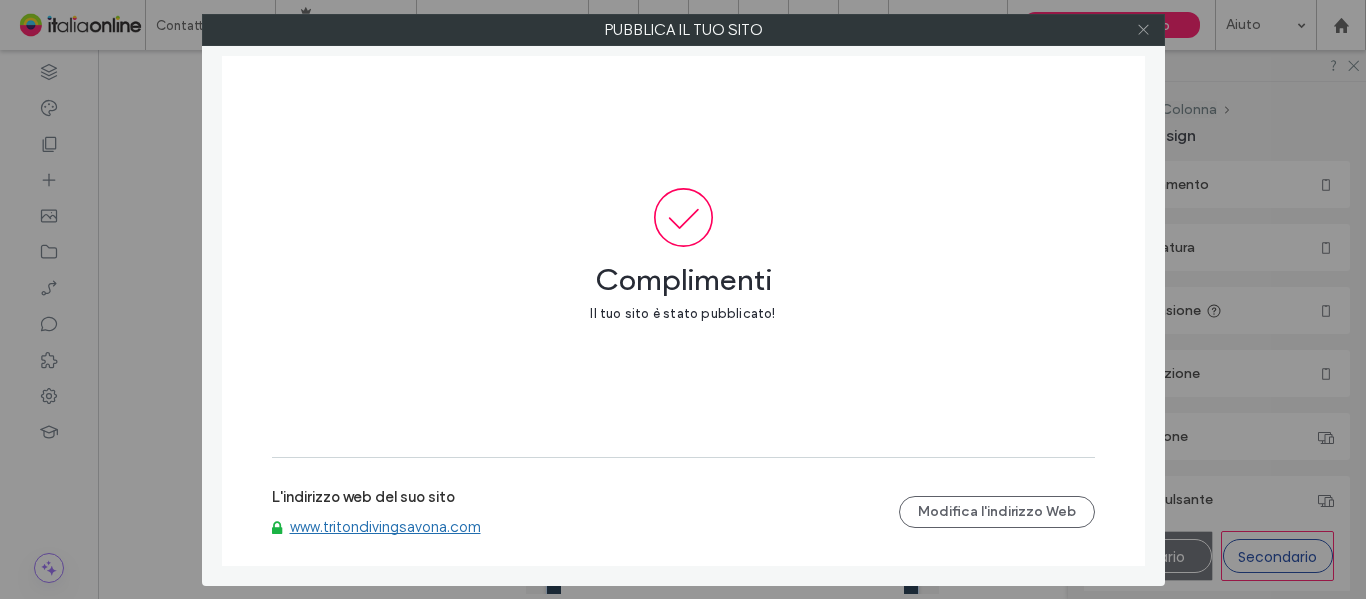 click 